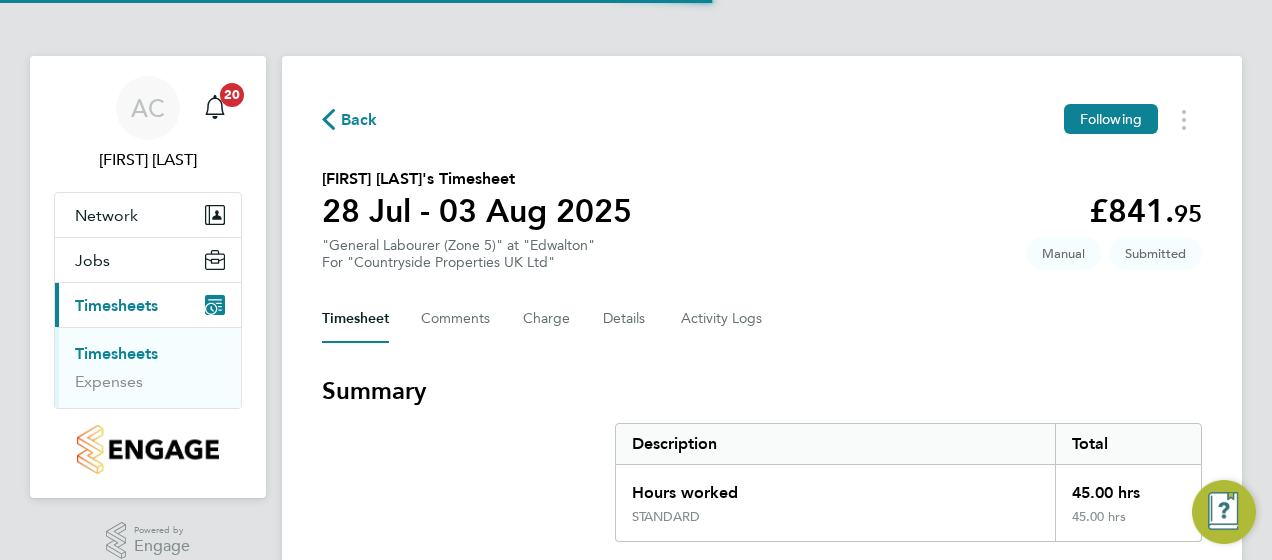 scroll, scrollTop: 0, scrollLeft: 0, axis: both 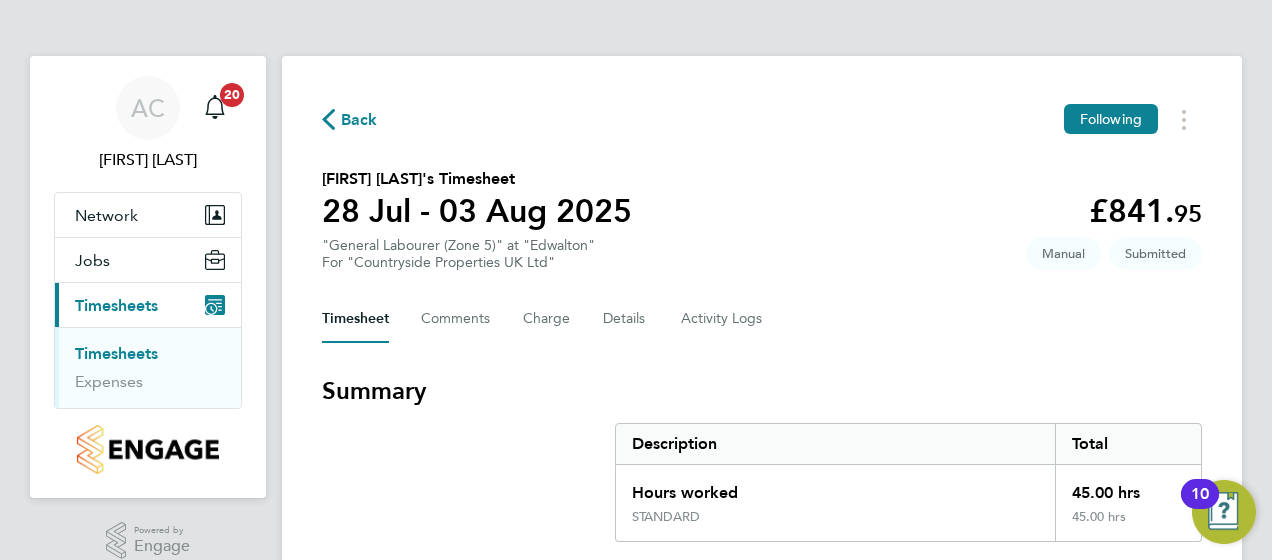 click on "Timesheets" at bounding box center (116, 353) 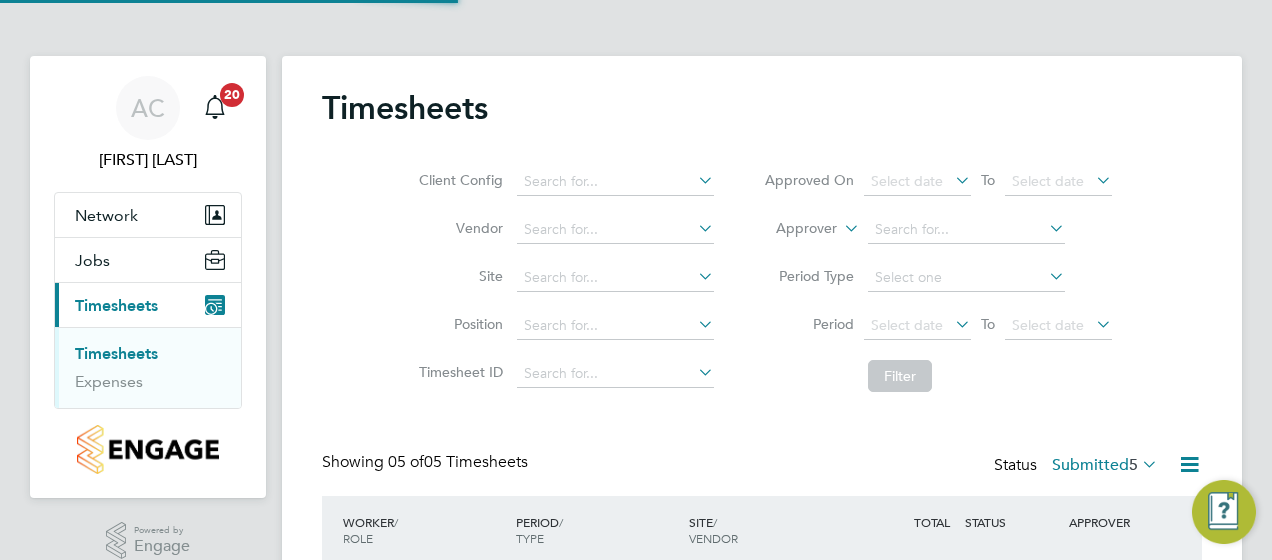 scroll, scrollTop: 10, scrollLeft: 10, axis: both 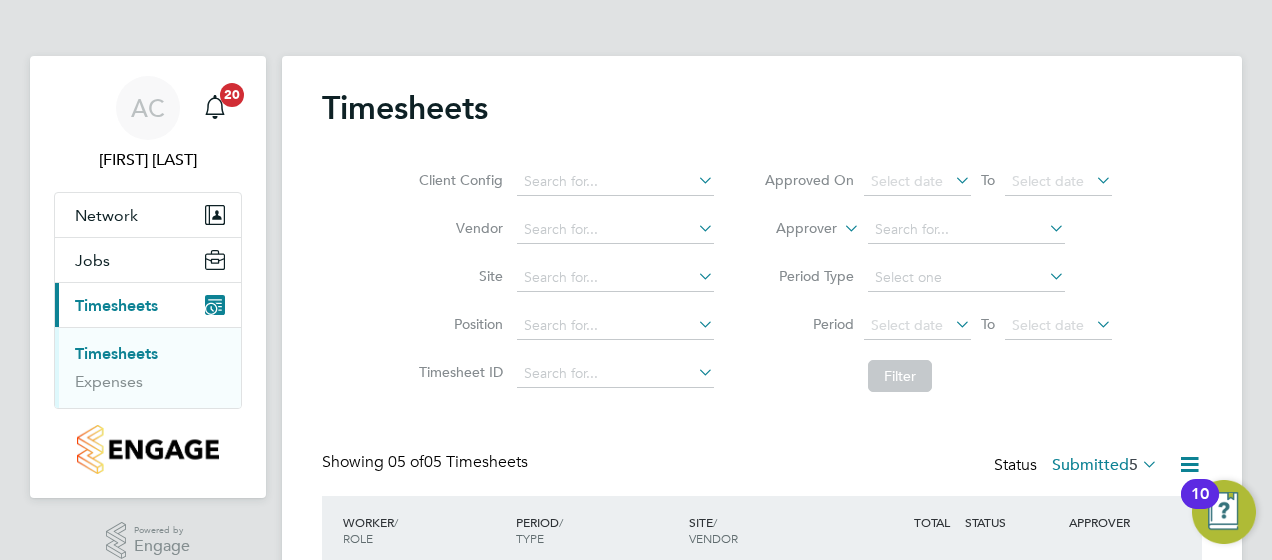 click on "AC   Aurie Cox   Notifications
20   Applications:   Network
Team Members   Sites   Jobs
Vacancies   Placements   Current page:   Timesheets
Timesheets   Expenses
.st0{fill:#C0C1C2;}
Powered by Engage Timesheets Client Config   Vendor   Site   Position   Timesheet ID   Approved On
Select date
To
Select date
Approver     Period Type   Period
Select date
To
Select date
Filter Showing   05 of  05 Timesheets Status  Submitted  5  WORKER  / ROLE WORKER  / PERIOD PERIOD  / TYPE SITE  / VENDOR TOTAL   TOTAL  / STATUS STATUS APPROVER David Moores Forklift Operator (Zone 5)   28 Jul - 3 Aug 2025 28 Jul - 3 Aug 2025 Manual Edwalton Net Temps Limited £1,219.00 Submitted Submitted Aurie Cox Anthony Salt General Labourer (Zone 5)   28 Jul - 3 Aug 2025 28 Jul - 3 Aug 2025 Manual Edwalton Net Temps Limited £841.95 Submitted   Manual" at bounding box center (636, 485) 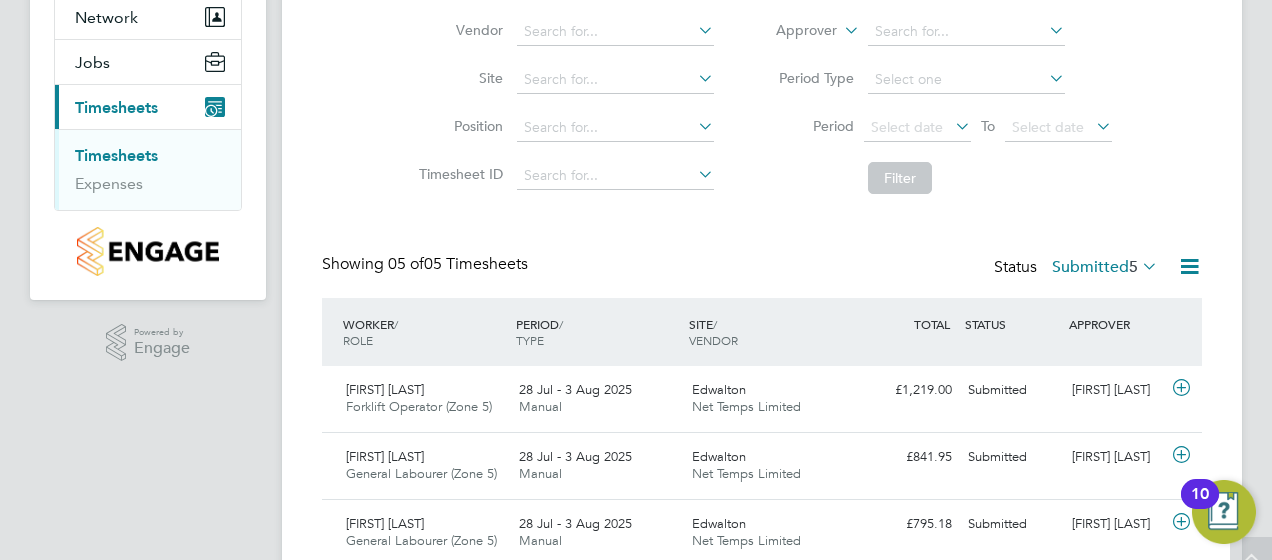 scroll, scrollTop: 408, scrollLeft: 0, axis: vertical 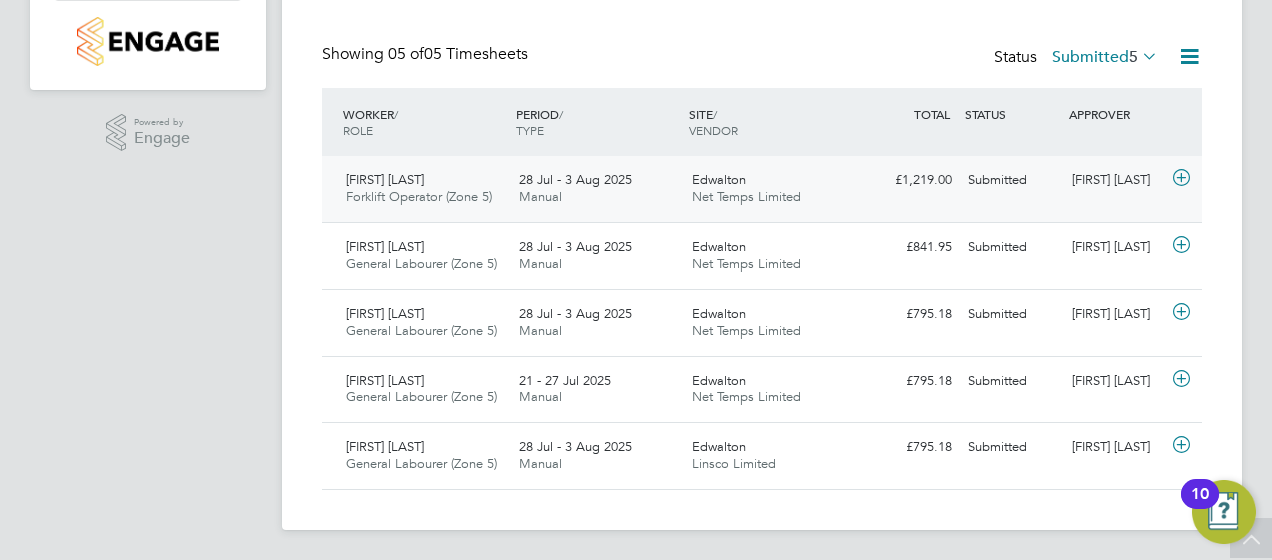 click on "[NAME] Forklift Operator (Zone 5)   28 Jul - 3 Aug 2025" 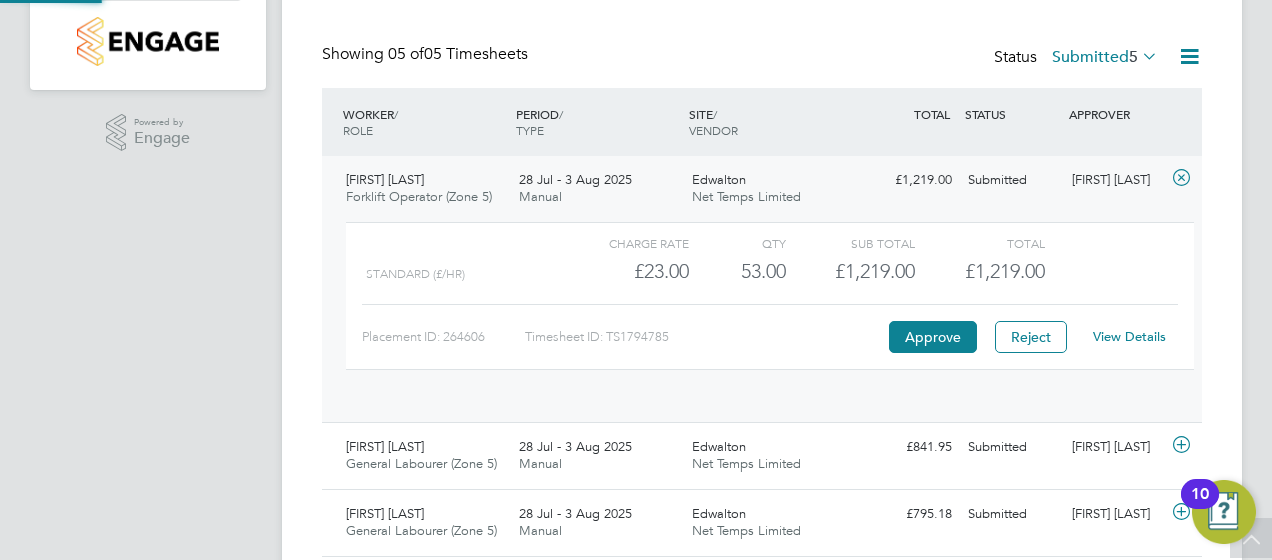 scroll, scrollTop: 10, scrollLeft: 10, axis: both 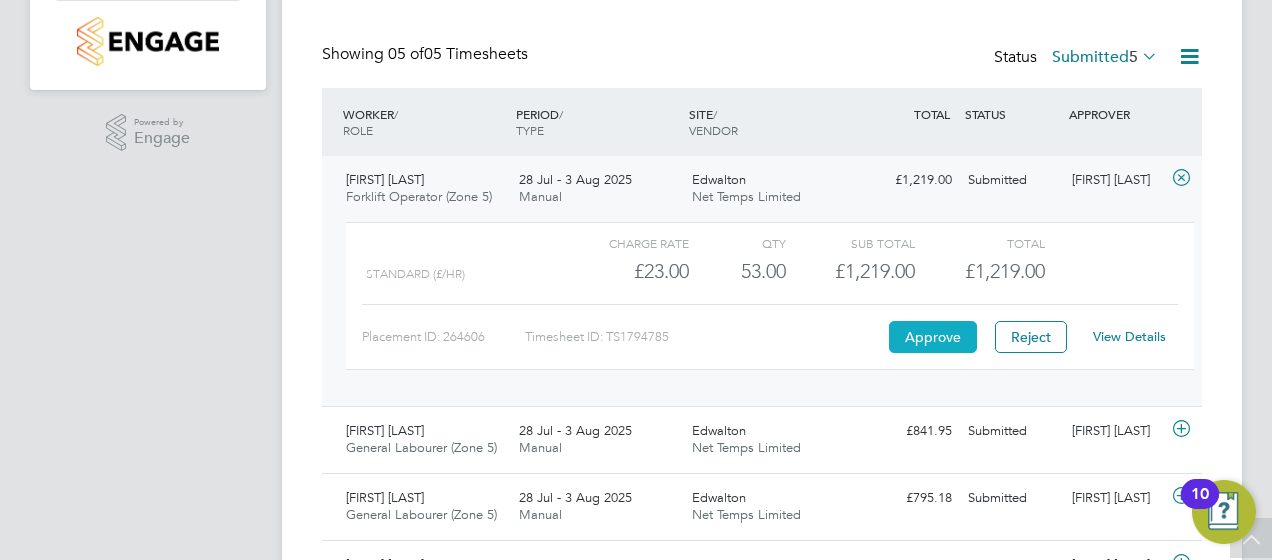 click on "Approve" 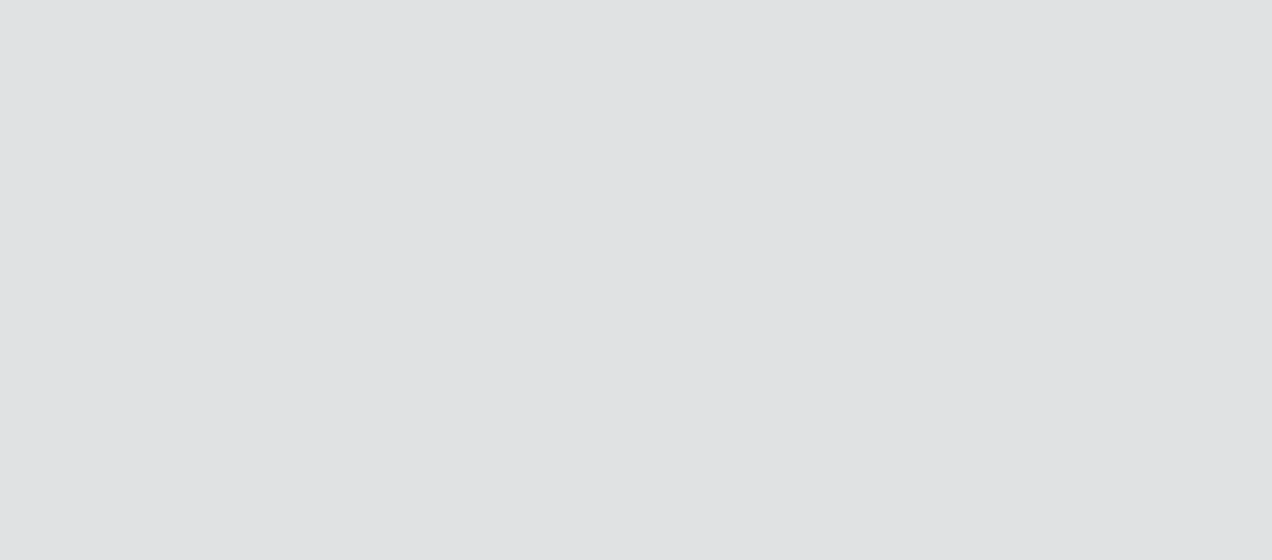 scroll, scrollTop: 0, scrollLeft: 0, axis: both 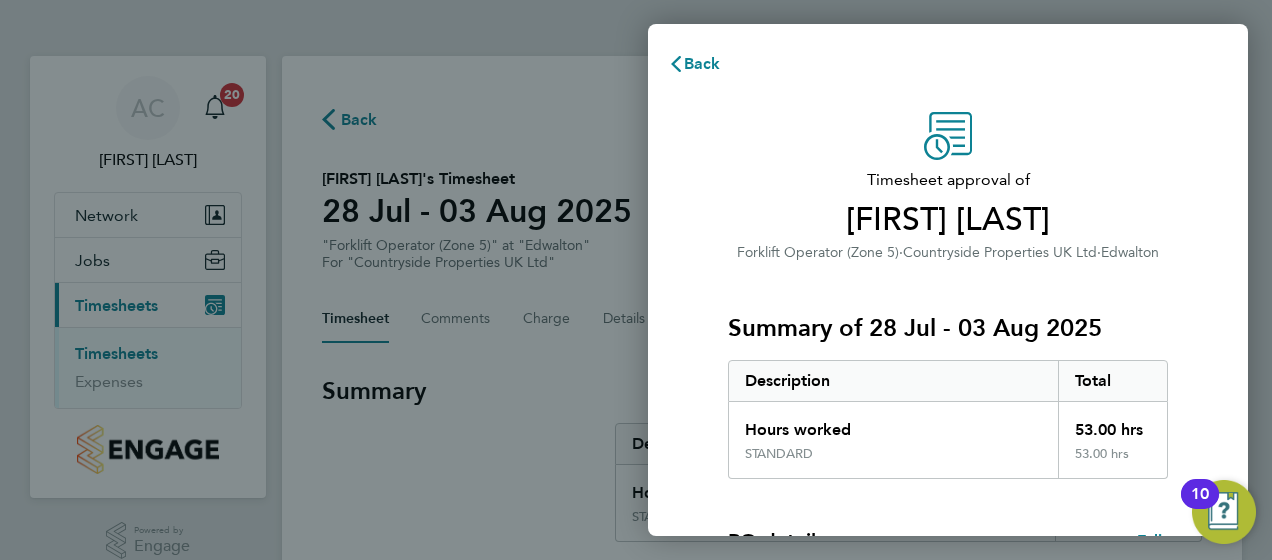 click on "Timesheet approval of   David Moores   Forklift Operator (Zone 5)   ·   Countryside Properties UK Ltd   ·   Edwalton   Summary of 28 Jul - 03 Aug 2025   Description   Total   Hours worked   53.00 hrs   STANDARD   53.00 hrs  PO details  Edit   PO number   NEDWA   Start date   02 Sep 2024   Finish date   10 Aug 2025   Please review all details before approving this timesheet.   Timesheets for this client cannot be approved without a PO.   Confirm Timesheet Approval" 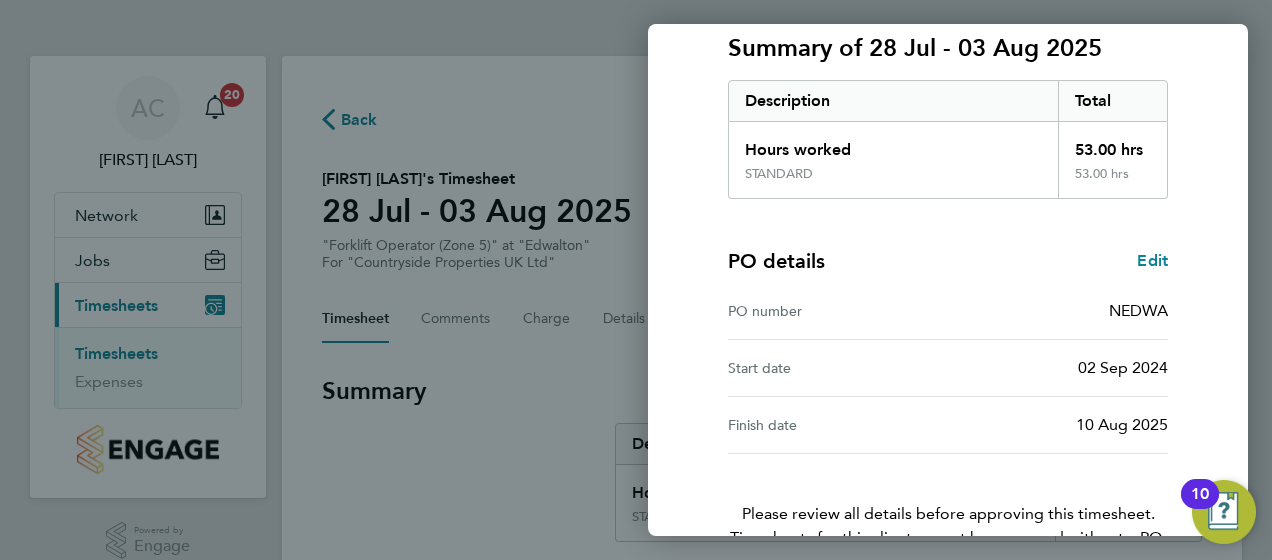 scroll, scrollTop: 396, scrollLeft: 0, axis: vertical 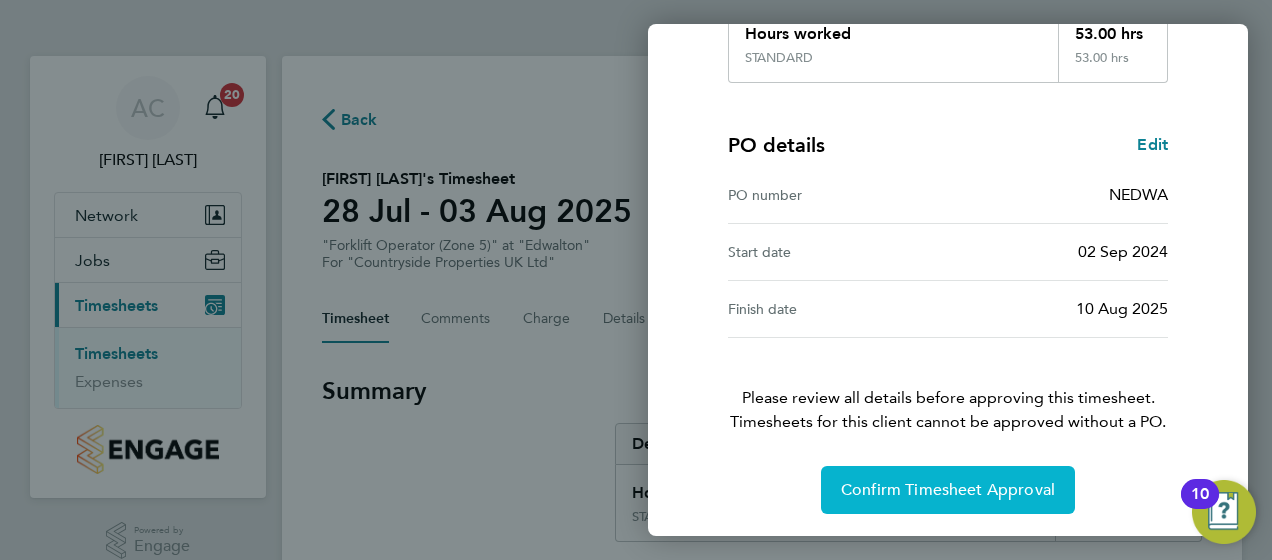 click on "Confirm Timesheet Approval" 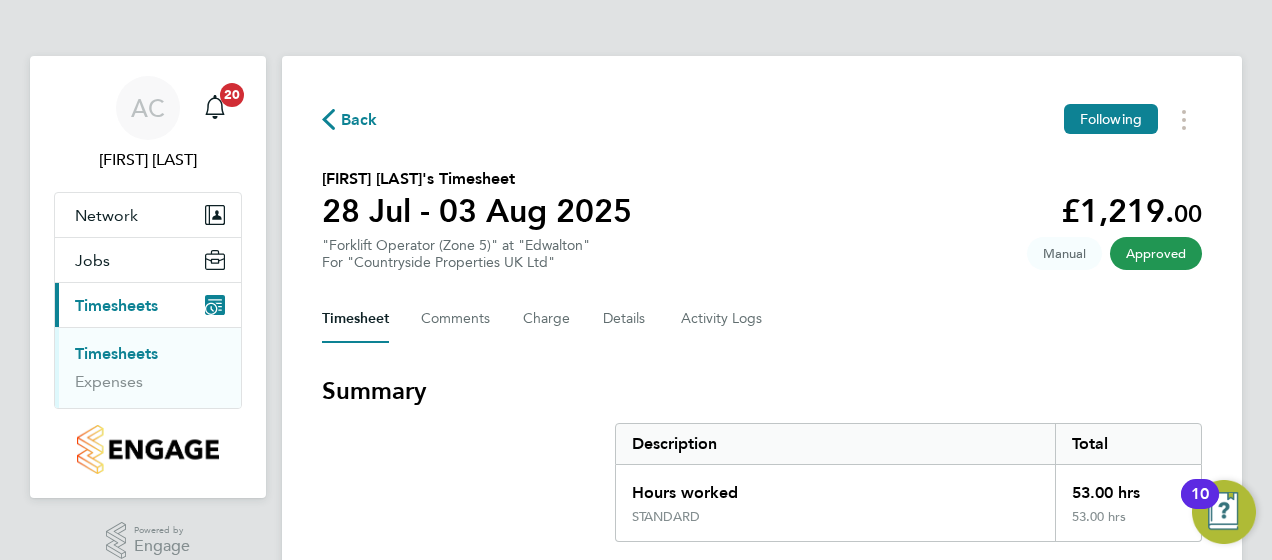 click on "Timesheets" at bounding box center [116, 353] 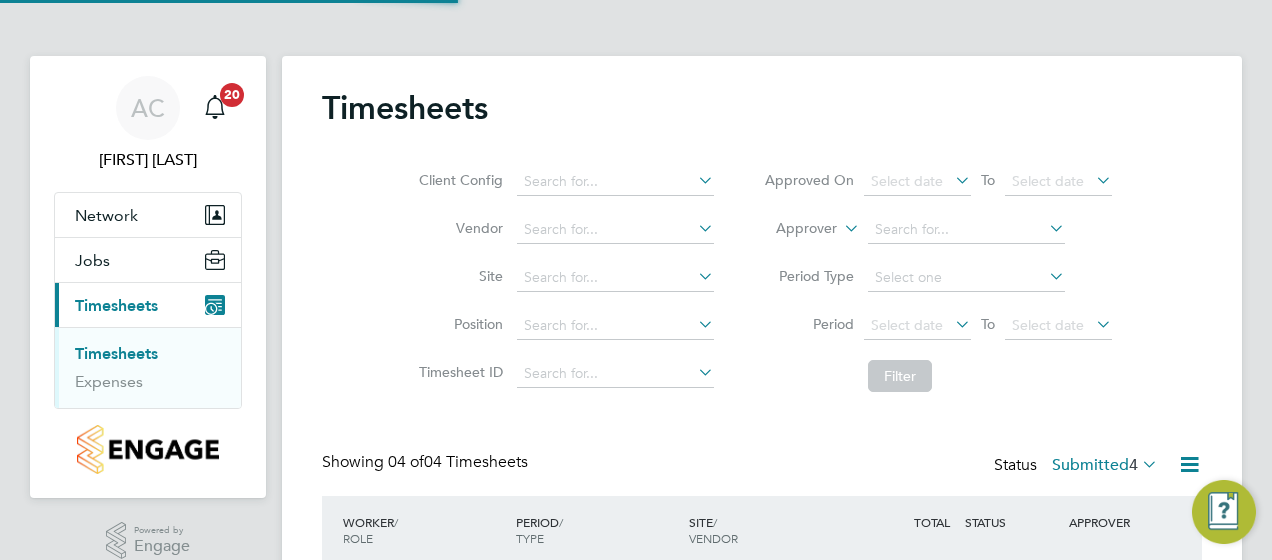 scroll, scrollTop: 10, scrollLeft: 10, axis: both 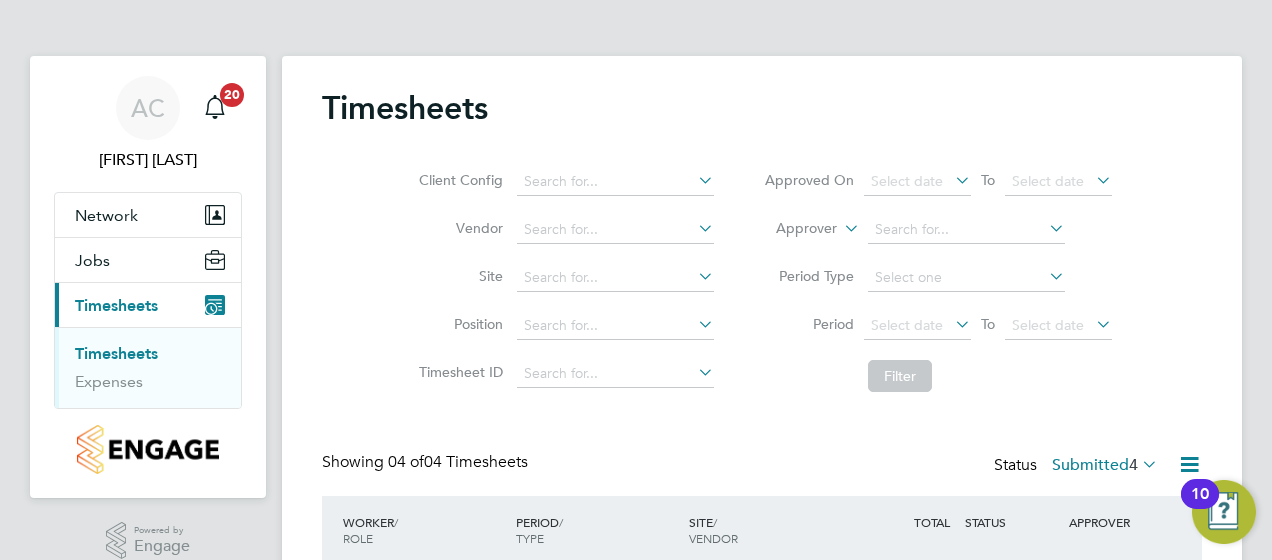 click on "Timesheets Client Config   Vendor   Site   Position   Timesheet ID   Approved On
Select date
To
Select date
Approver     Period Type   Period
Select date
To
Select date
Filter Showing   04 of  04 Timesheets Status  Submitted  4  WORKER  / ROLE WORKER  / PERIOD PERIOD  / TYPE SITE  / VENDOR TOTAL   TOTAL  / STATUS STATUS APPROVER Anthony Salt General Labourer (Zone 5)   28 Jul - 3 Aug 2025 28 Jul - 3 Aug 2025 Manual Edwalton Net Temps Limited £841.95 Submitted Submitted Aurie Cox Filip Targowski General Labourer (Zone 5)   28 Jul - 3 Aug 2025 28 Jul - 3 Aug 2025 Manual Edwalton Net Temps Limited £795.18 Submitted Submitted Aurie Cox Filip Targowski General Labourer (Zone 5)   21 - 27 Jul 2025 21 - 27 Jul 2025 Manual Edwalton Net Temps Limited £795.18 Submitted Submitted Aurie Cox Jarred Wright General Labourer (Zone 5)   28 Jul - 3 Aug 2025 28 Jul - 3 Aug 2025 Manual Edwalton Linsco Limited £795.18 Submitted Submitted Aurie Cox Show   more" 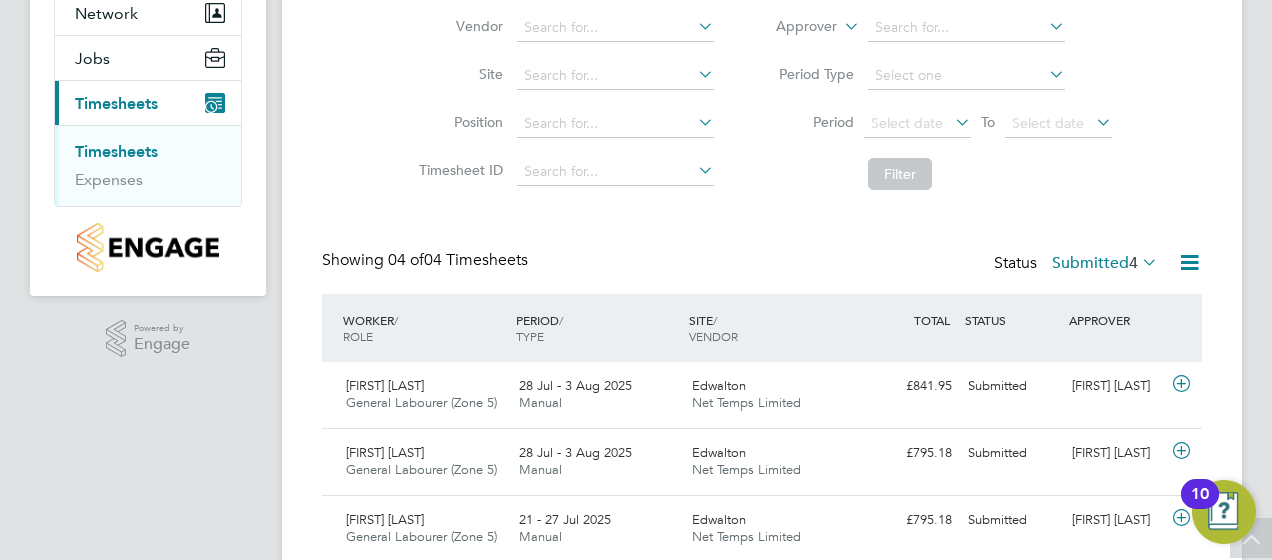 scroll, scrollTop: 240, scrollLeft: 0, axis: vertical 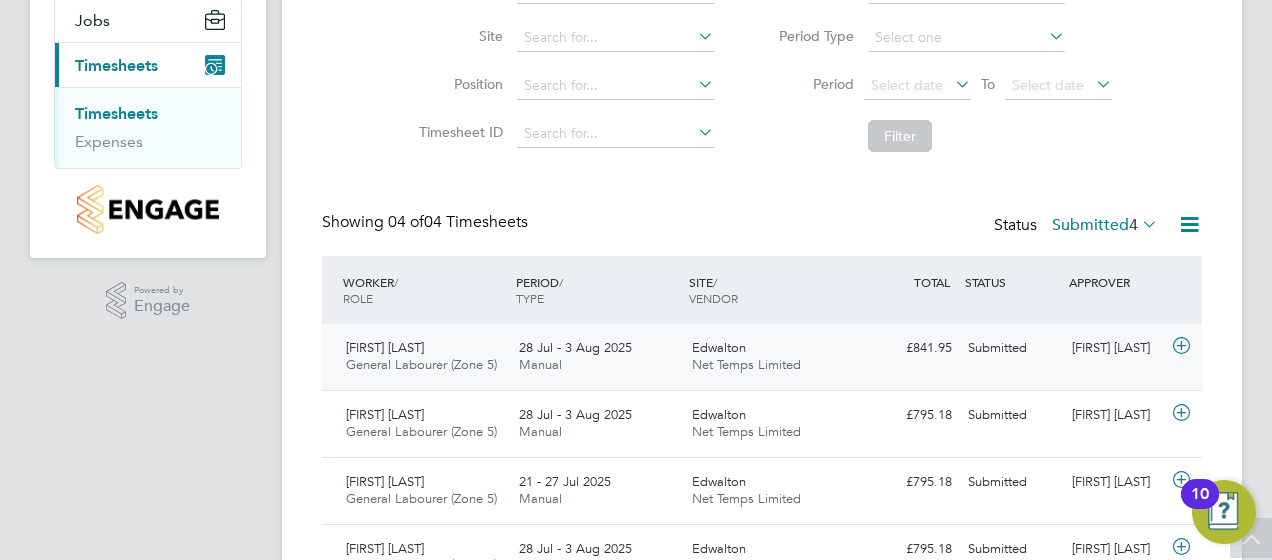 click on "[FIRST] [LAST]" 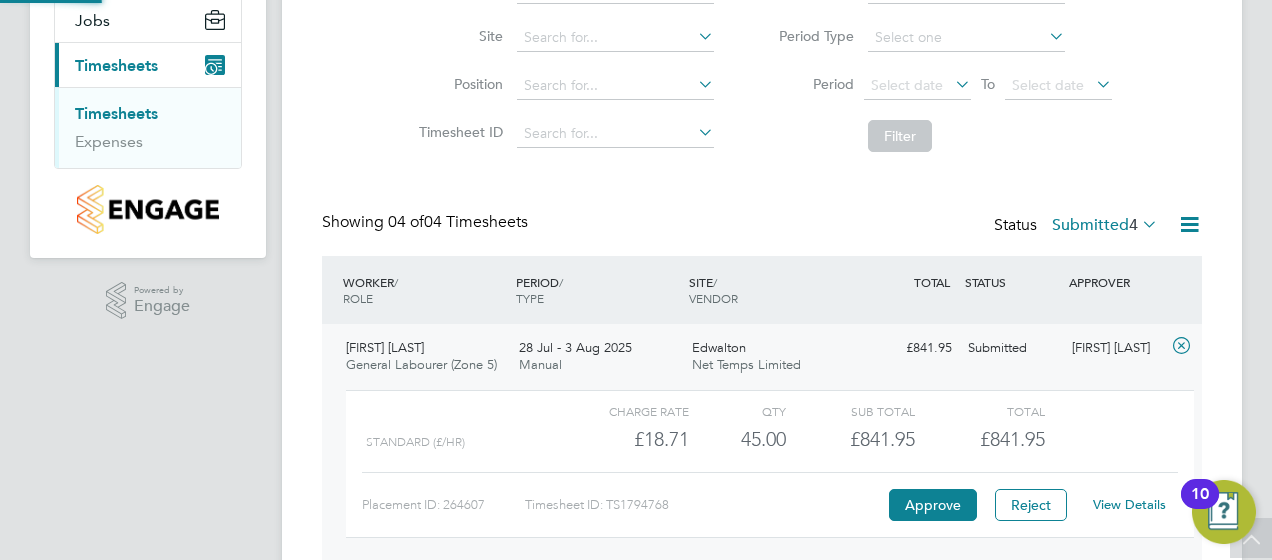 scroll, scrollTop: 10, scrollLeft: 10, axis: both 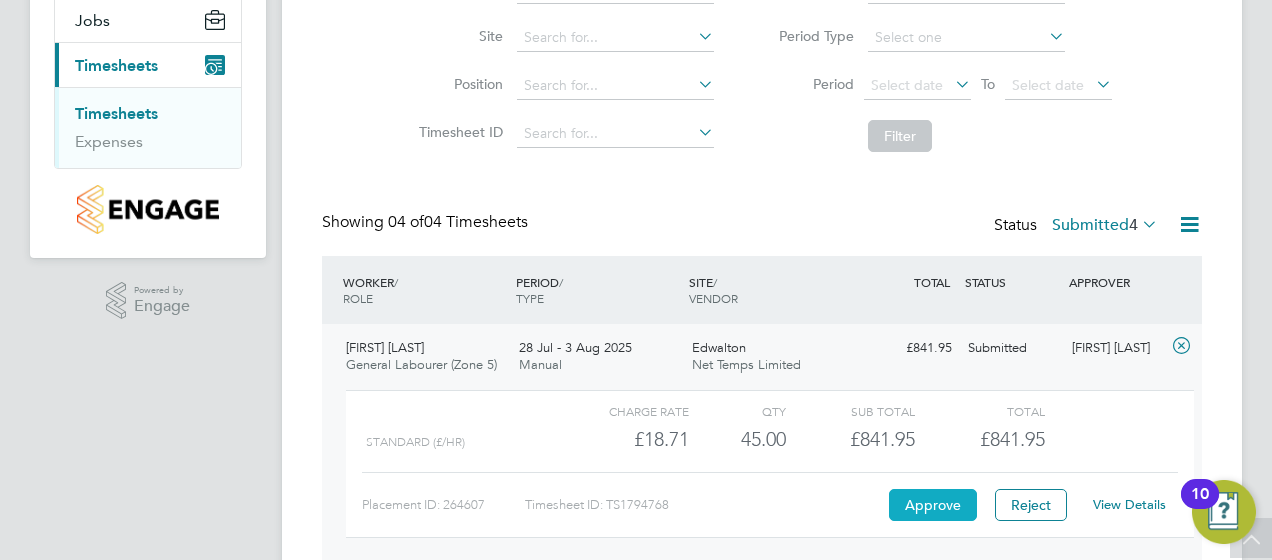click on "Approve" 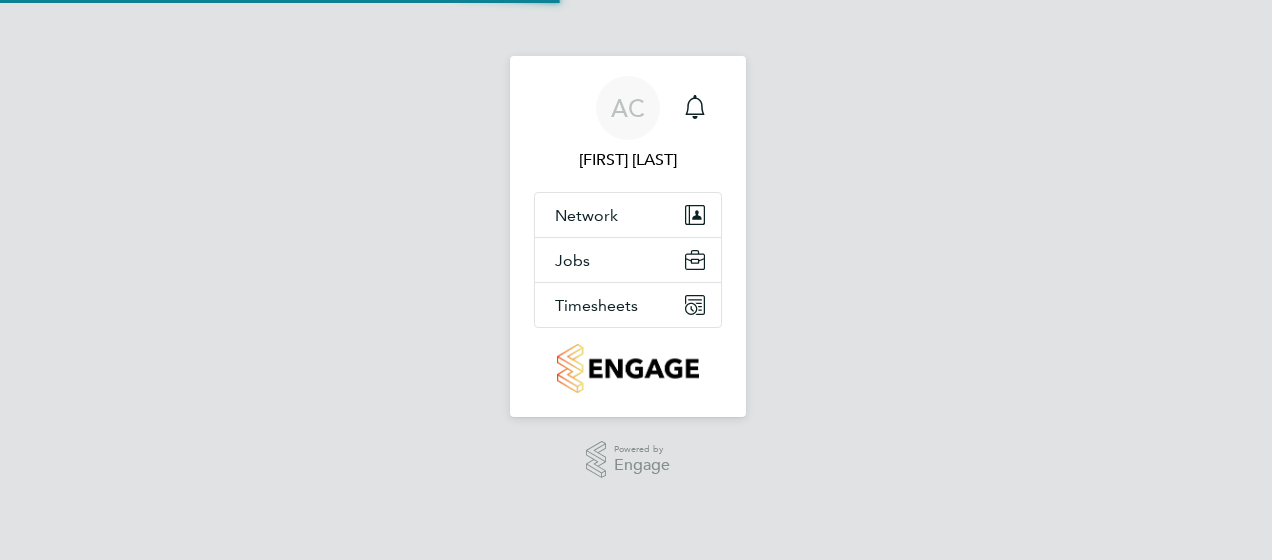 scroll, scrollTop: 0, scrollLeft: 0, axis: both 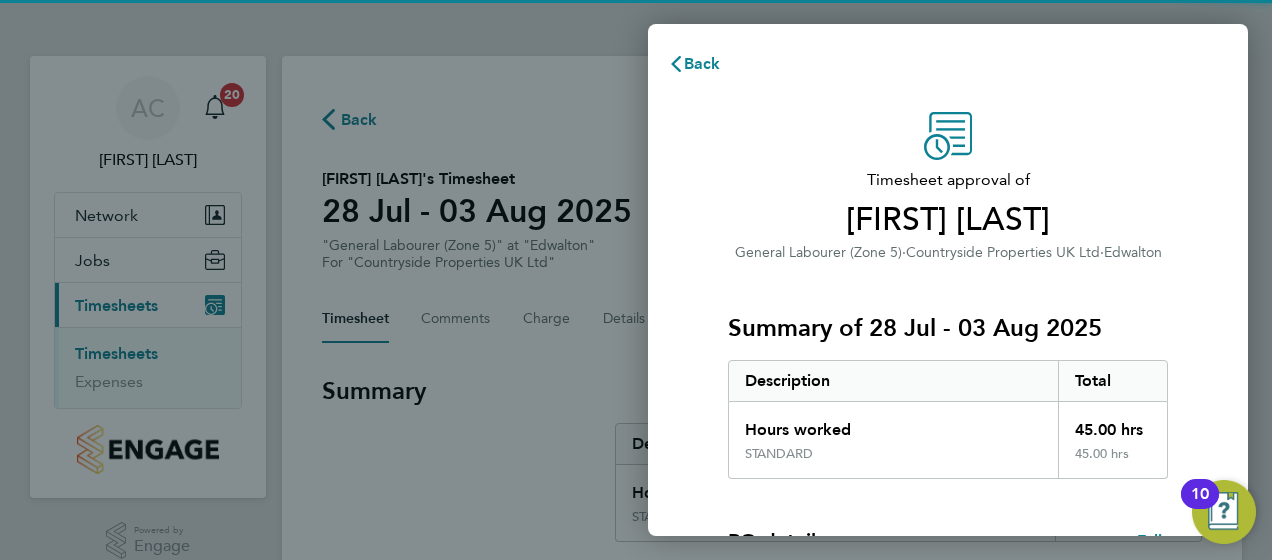 click on "Timesheet approval of   Anthony Salt   General Labourer (Zone 5)   ·   Countryside Properties UK Ltd   ·   Edwalton   Summary of 28 Jul - 03 Aug 2025   Description   Total   Hours worked   45.00 hrs   STANDARD   45.00 hrs  PO details  Edit   PO number   NEDWA   Start date   02 Sep 2024   Finish date   10 Aug 2025   Please review all details before approving this timesheet.   Timesheets for this client cannot be approved without a PO.   Confirm Timesheet Approval" 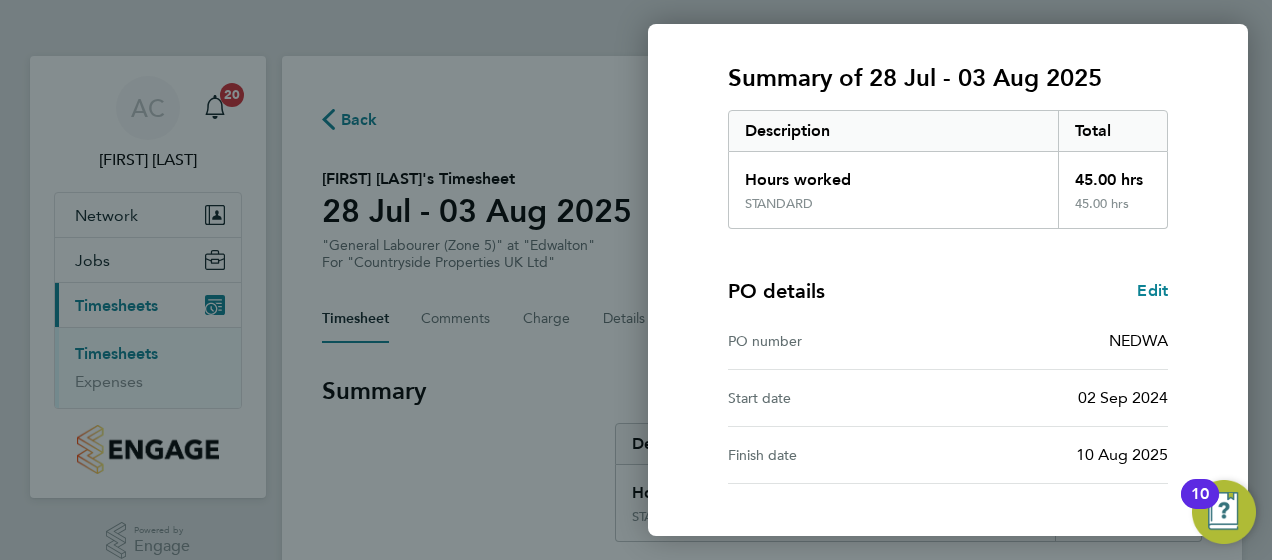 scroll, scrollTop: 396, scrollLeft: 0, axis: vertical 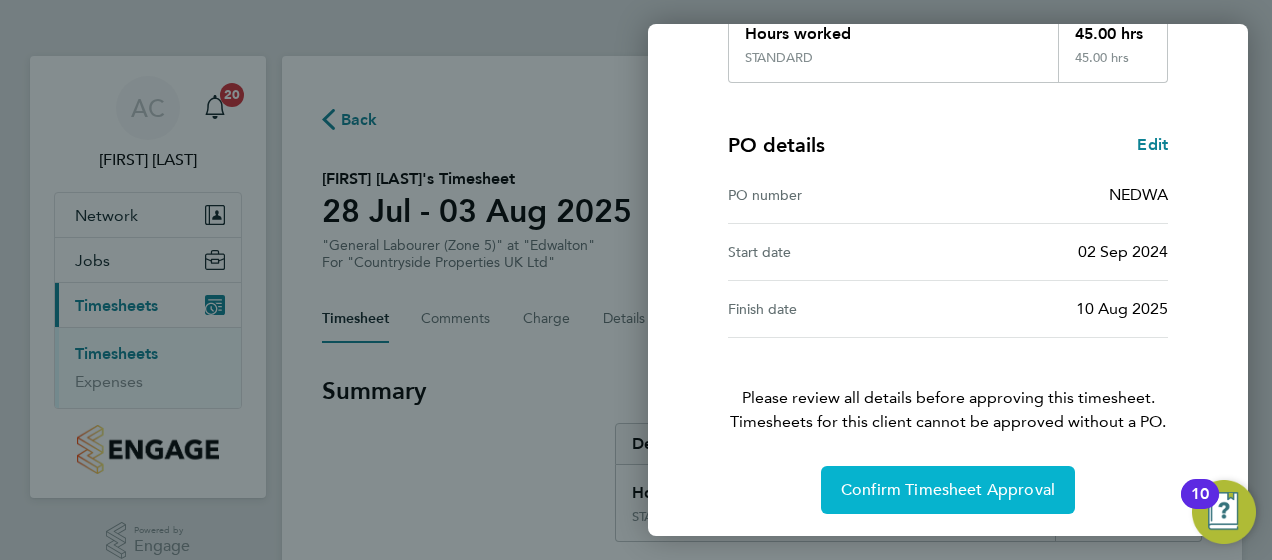 click on "Confirm Timesheet Approval" 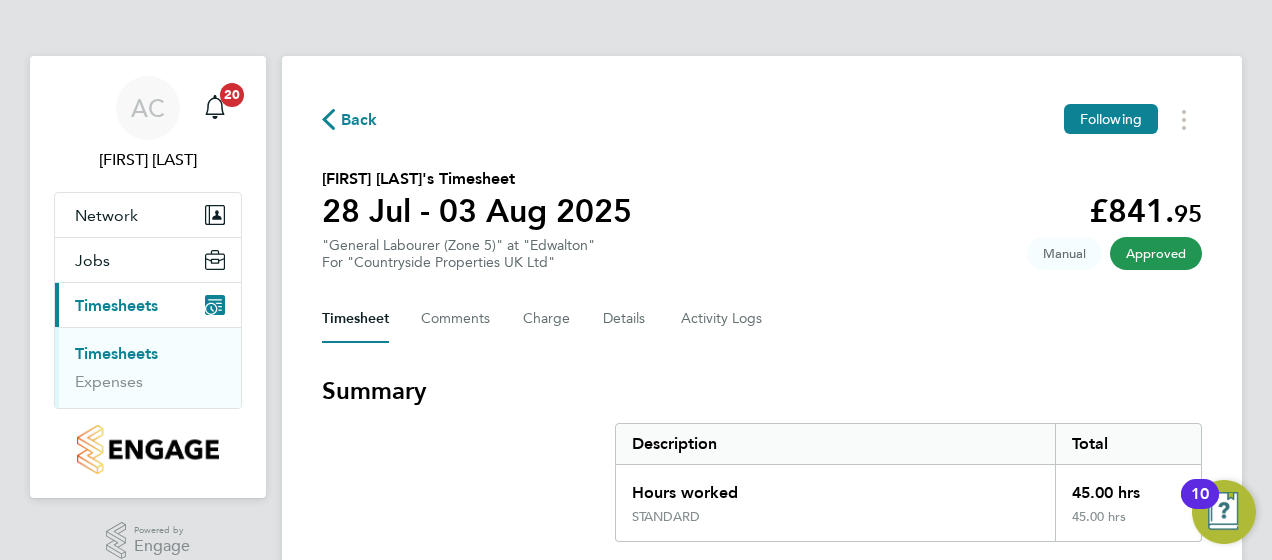 click on "Timesheets" at bounding box center [116, 353] 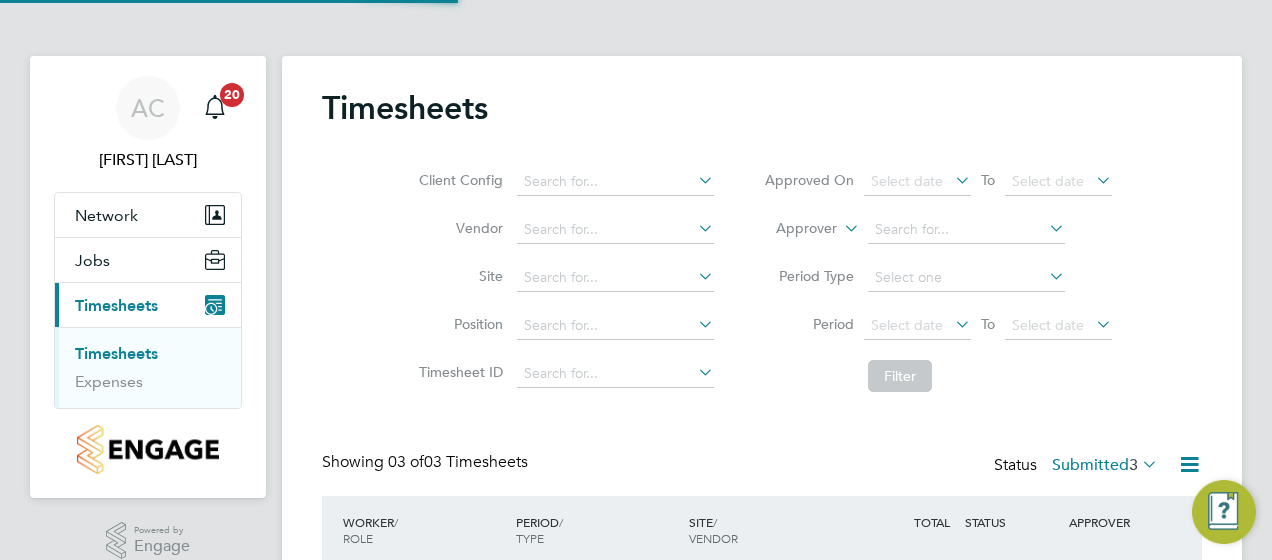 scroll, scrollTop: 10, scrollLeft: 10, axis: both 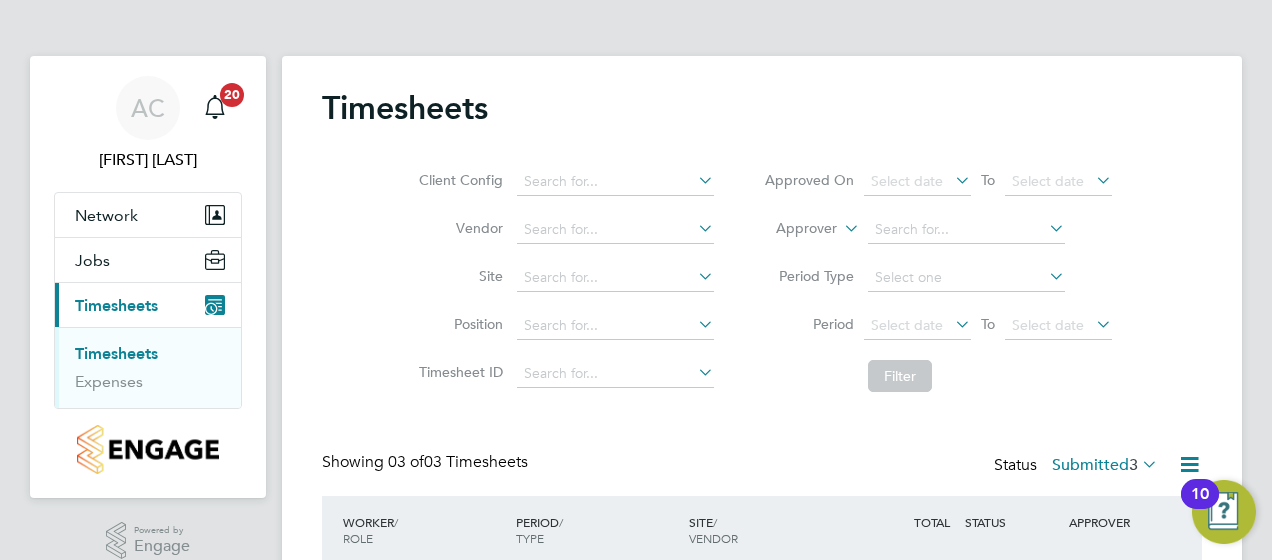 click on "Timesheets Client Config   Vendor   Site   Position   Timesheet ID   Approved On
Select date
To
Select date
Approver     Period Type   Period
Select date
To
Select date
Filter Showing   03 of  03 Timesheets Status  Submitted  3  WORKER  / ROLE WORKER  / PERIOD PERIOD  / TYPE SITE  / VENDOR TOTAL   TOTAL  / STATUS STATUS APPROVER Filip Targowski General Labourer (Zone 5)   28 Jul - 3 Aug 2025 28 Jul - 3 Aug 2025 Manual Edwalton Net Temps Limited £795.18 Submitted Submitted Aurie Cox Filip Targowski General Labourer (Zone 5)   21 - 27 Jul 2025 21 - 27 Jul 2025 Manual Edwalton Net Temps Limited £795.18 Submitted Submitted Aurie Cox Jarred Wright General Labourer (Zone 5)   28 Jul - 3 Aug 2025 28 Jul - 3 Aug 2025 Manual Edwalton Linsco Limited £795.18 Submitted Submitted Aurie Cox Show   more" 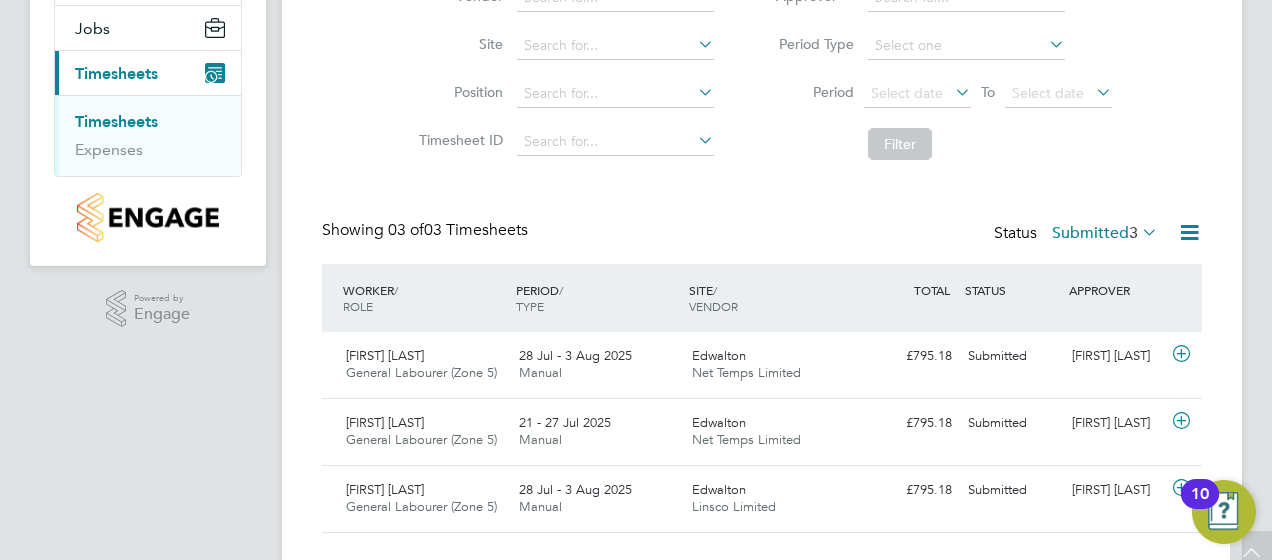 scroll, scrollTop: 274, scrollLeft: 0, axis: vertical 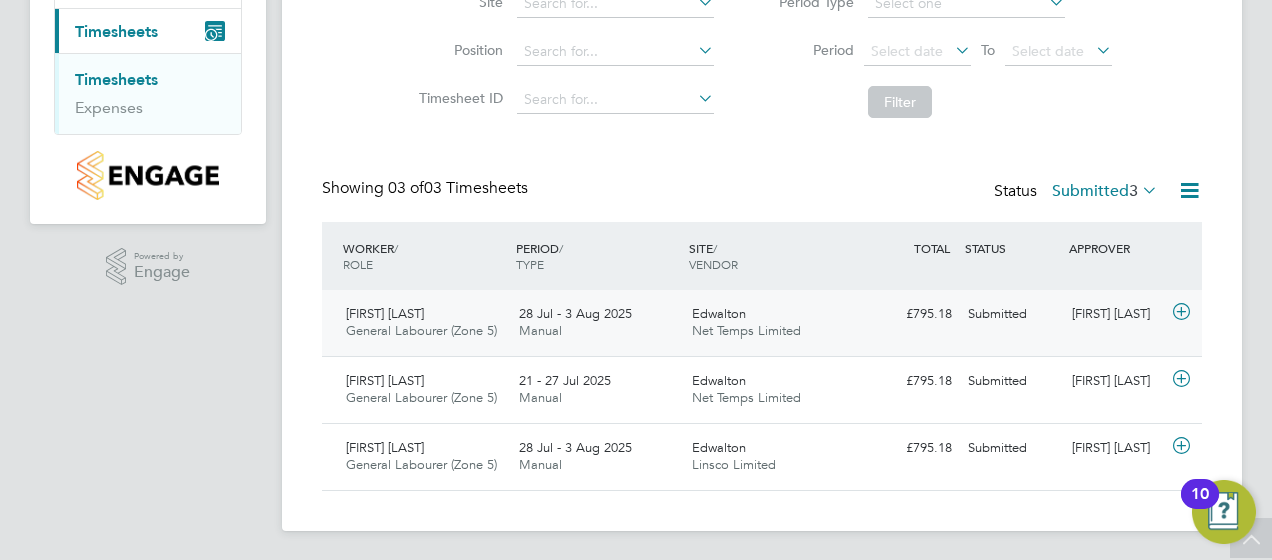 click on "Filip Targowski General Labourer (Zone 5)   28 Jul - 3 Aug 2025" 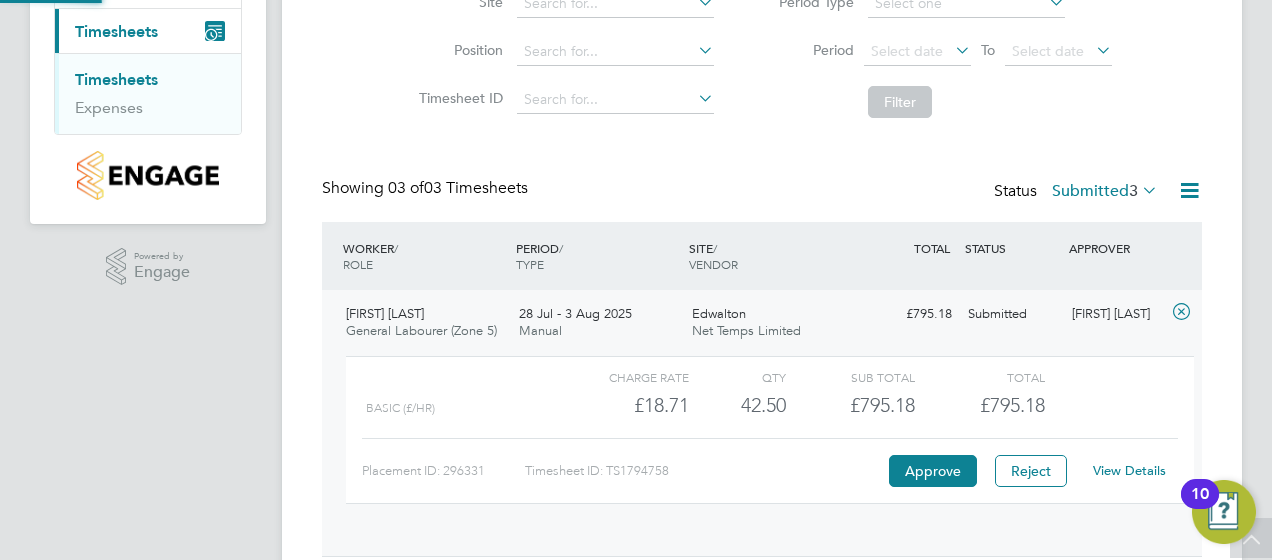 scroll, scrollTop: 10, scrollLeft: 10, axis: both 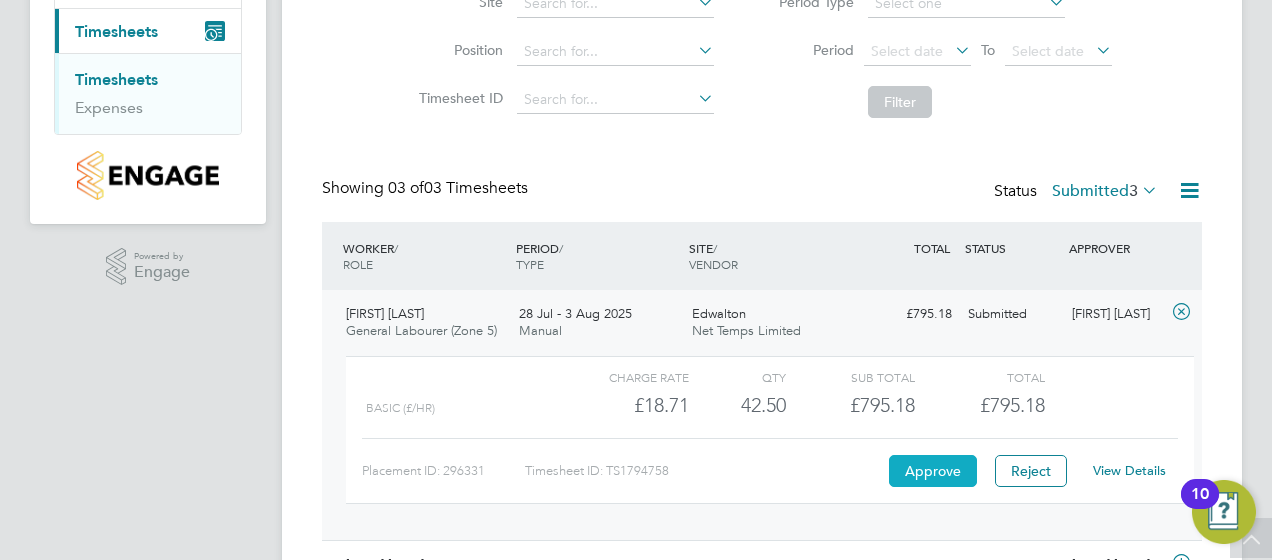 click on "Approve" 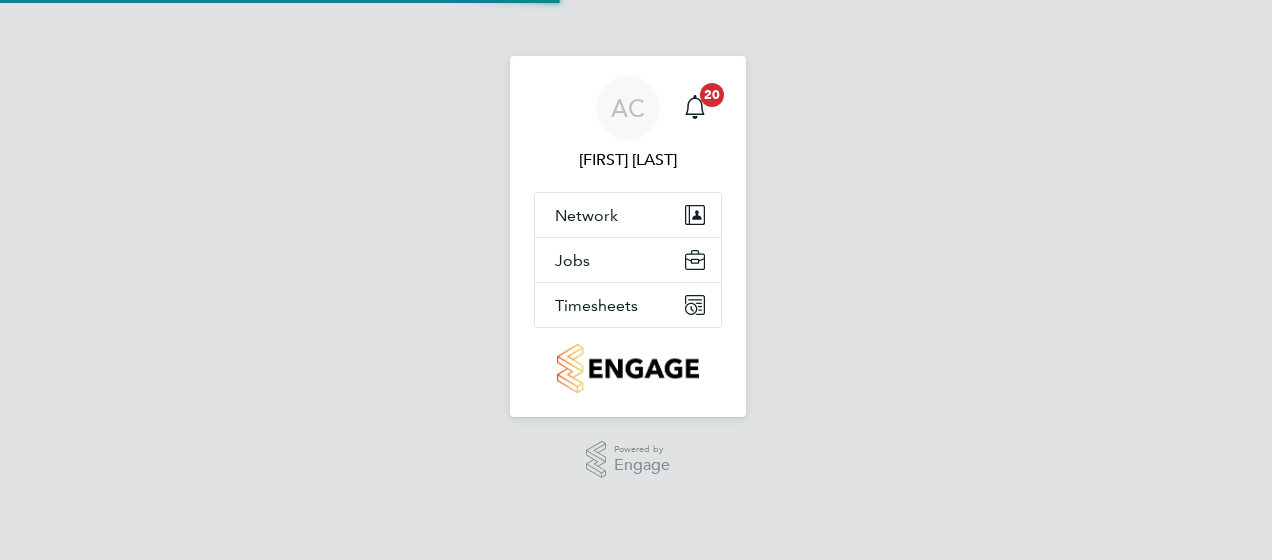 scroll, scrollTop: 0, scrollLeft: 0, axis: both 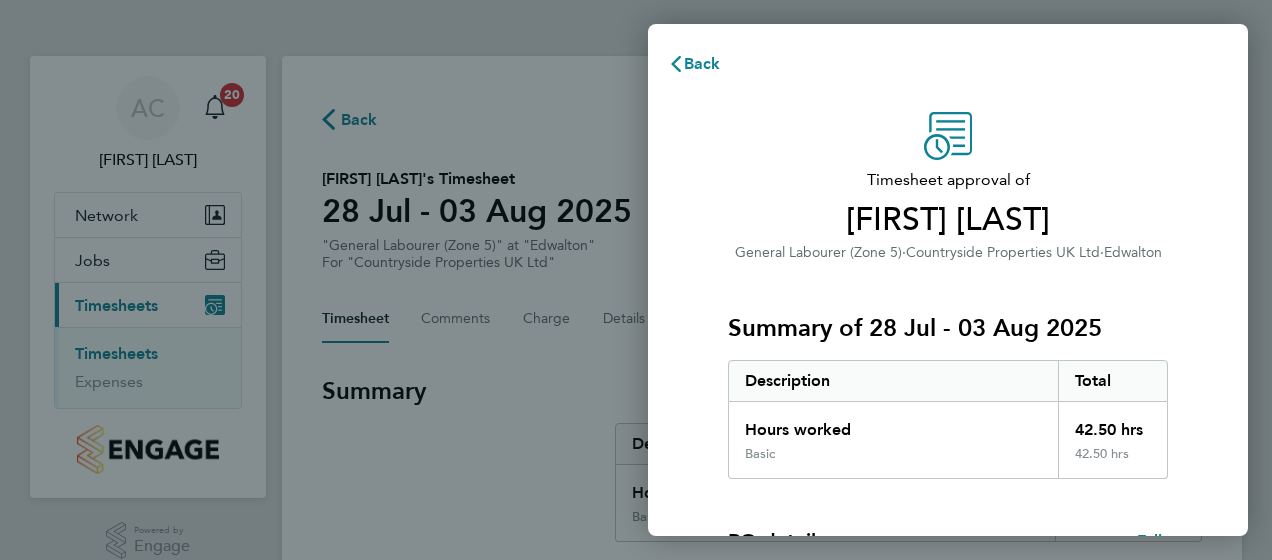 click on "Timesheet approval of   Filip Targowski   General Labourer (Zone 5)   ·   Countryside Properties UK Ltd   ·   Edwalton   Summary of 28 Jul - 03 Aug 2025   Description   Total   Hours worked   42.50 hrs   Basic   42.50 hrs  PO details  Edit   PO number   NEDWA   Start date   02 Sep 2024   Finish date   10 Aug 2025   Please review all details before approving this timesheet.   Timesheets for this client cannot be approved without a PO.   Confirm Timesheet Approval" 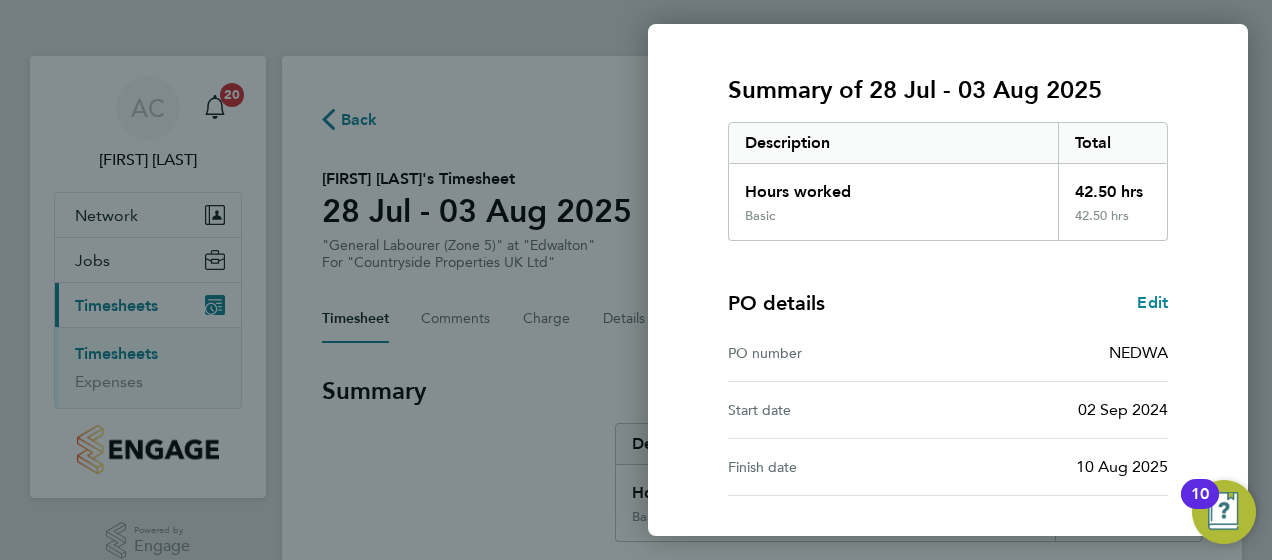 scroll, scrollTop: 396, scrollLeft: 0, axis: vertical 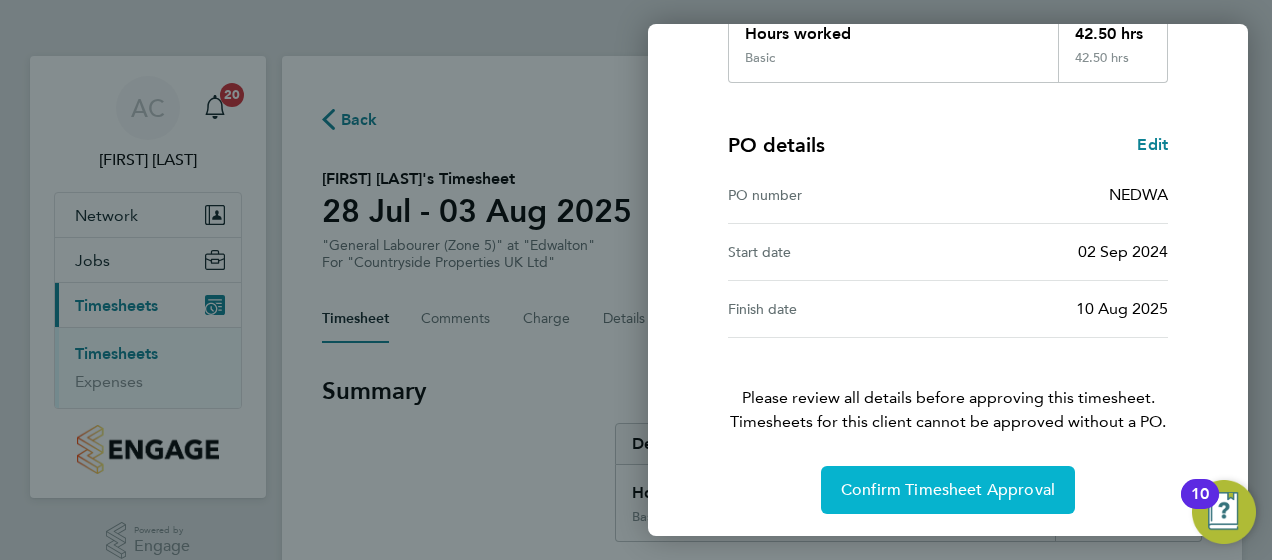 click on "Confirm Timesheet Approval" 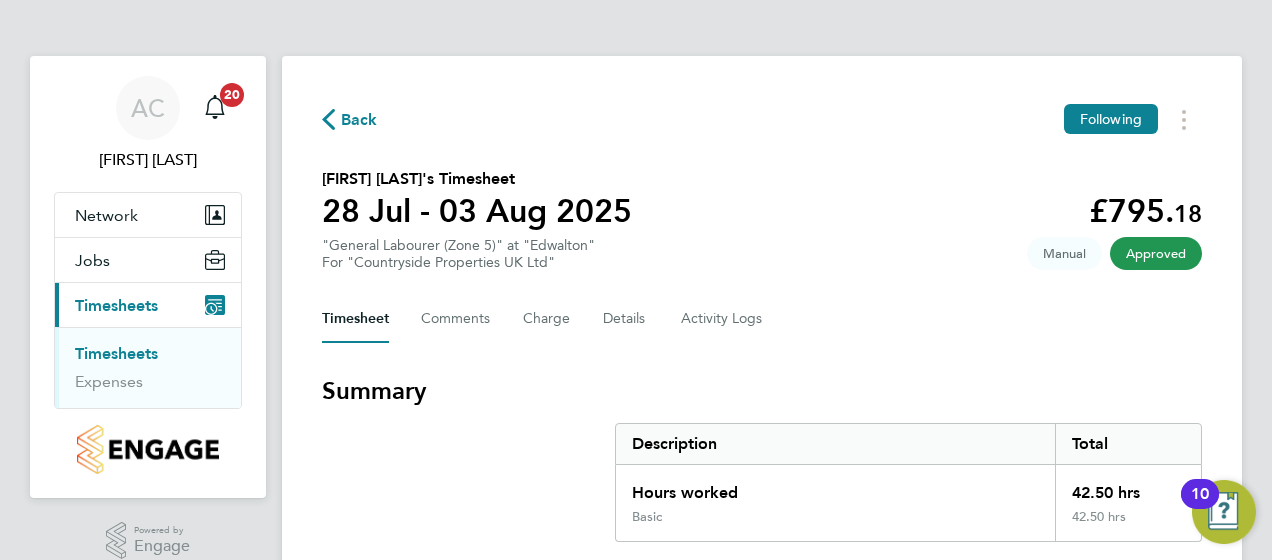 click on "Timesheets" at bounding box center [116, 353] 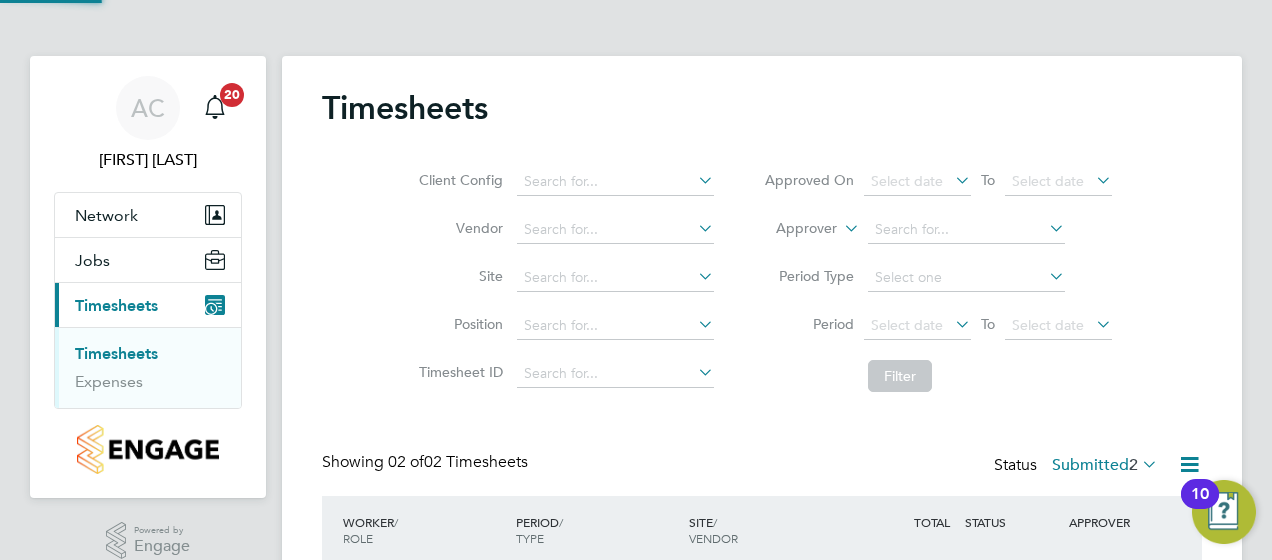 click on "Client Config   Vendor   Site   Position   Timesheet ID   Approved On
Select date
To
Select date
Approver     Period Type   Period
Select date
To
Select date
Filter" 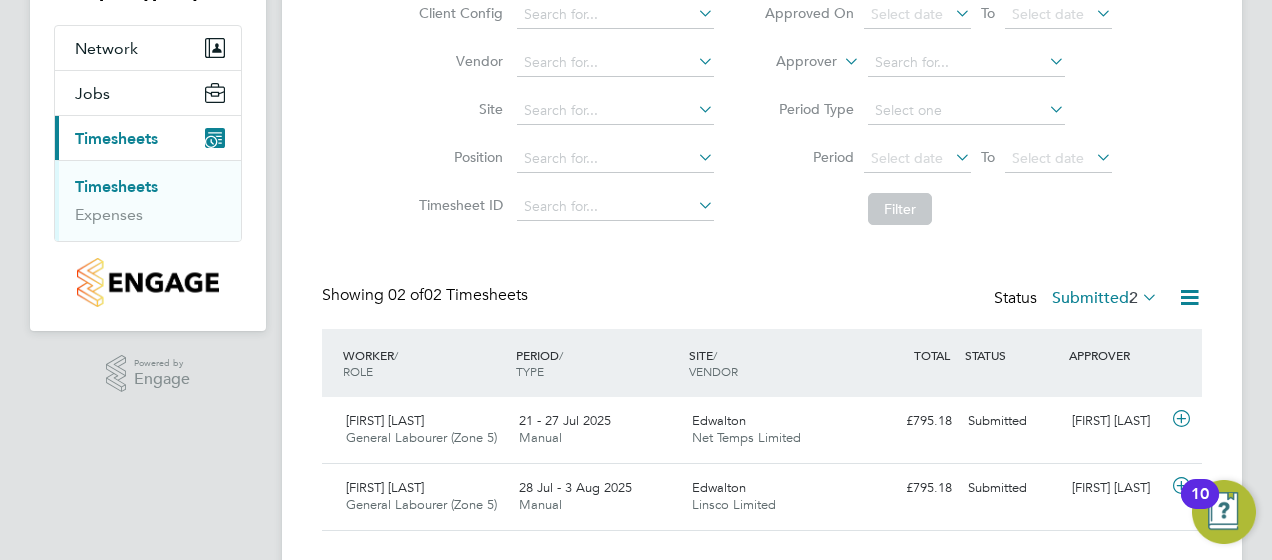 scroll, scrollTop: 208, scrollLeft: 0, axis: vertical 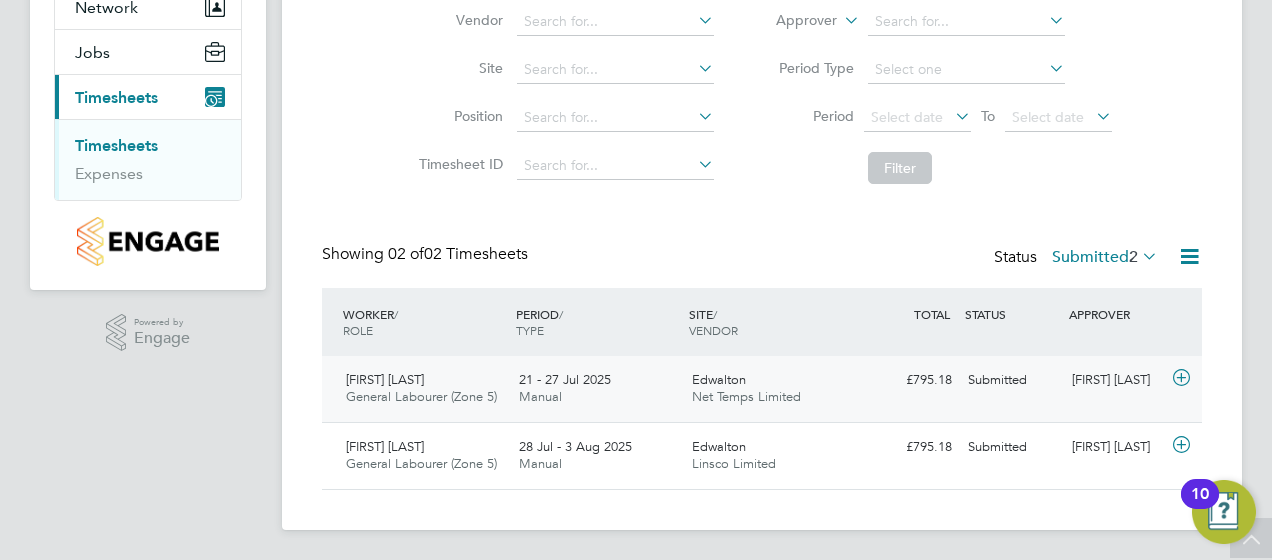 click on "21 - 27 Jul 2025 Manual" 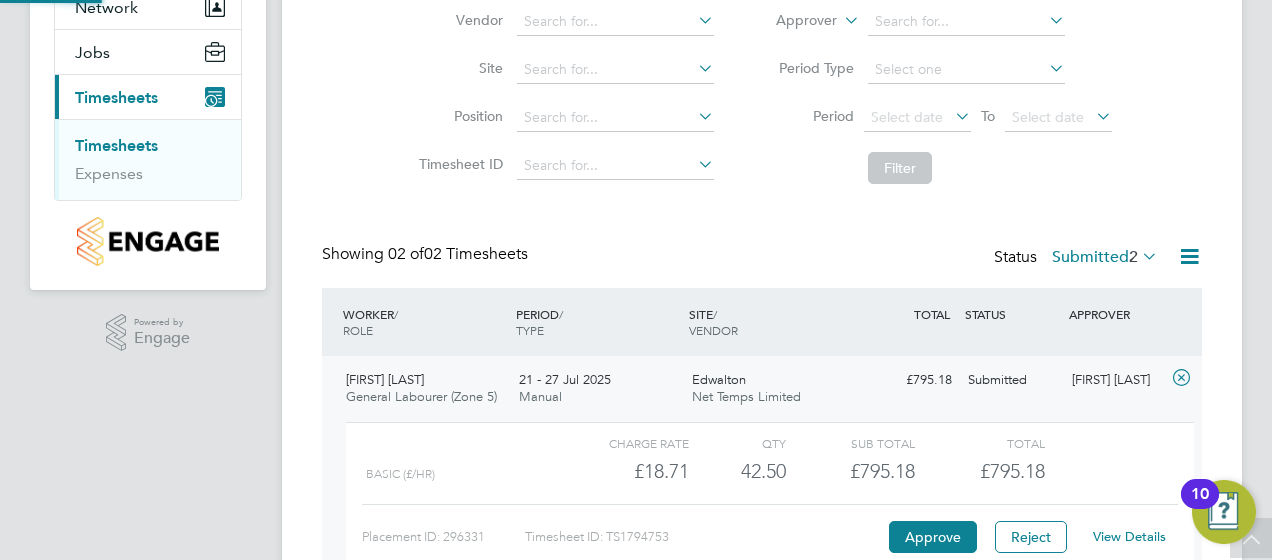 scroll, scrollTop: 10, scrollLeft: 10, axis: both 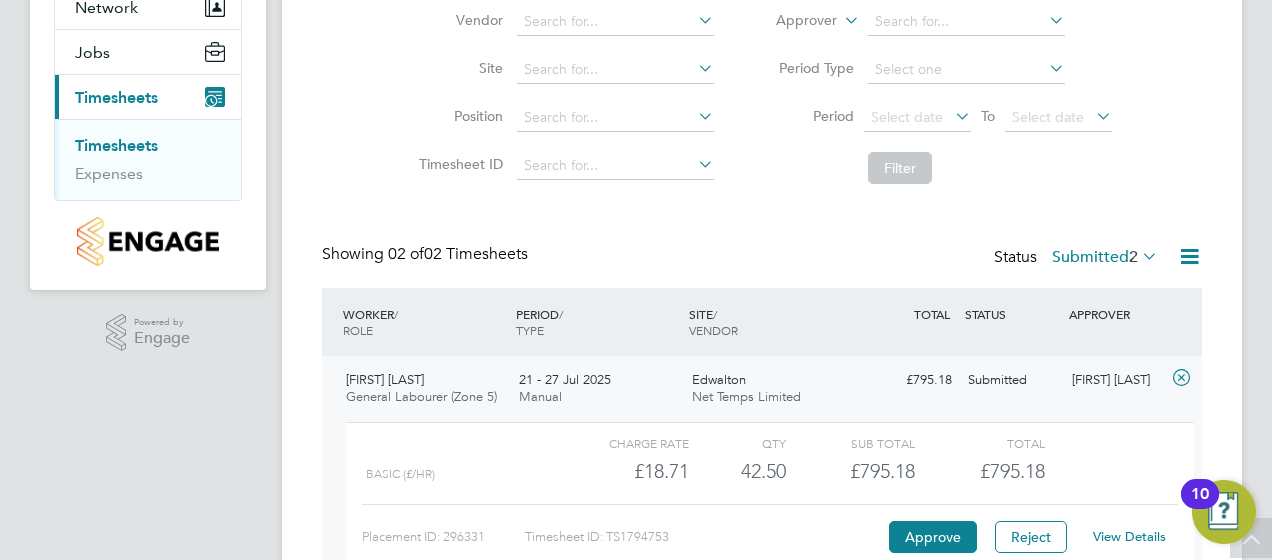 click on "Timesheets Client Config   Vendor   Site   Position   Timesheet ID   Approved On
Select date
To
Select date
Approver     Period Type   Period
Select date
To
Select date
Filter Showing   02 of  02 Timesheets Status  Submitted  2  WORKER  / ROLE WORKER  / PERIOD PERIOD  / TYPE SITE  / VENDOR TOTAL   TOTAL  / STATUS STATUS APPROVER Filip Targowski General Labourer (Zone 5)   21 - 27 Jul 2025 21 - 27 Jul 2025 Manual Edwalton Net Temps Limited £795.18 Submitted Submitted Aurie Cox   Charge rate QTY Sub Total Total Basic (£/HR)     £18.71 42.5 42.50 43 £795.18 £795.18 Placement ID: 296331 Timesheet ID: TS1794753 Approve Reject View Details Jarred Wright General Labourer (Zone 5)   28 Jul - 3 Aug 2025 28 Jul - 3 Aug 2025 Manual Edwalton Linsco Limited £795.18 Submitted Submitted Aurie Cox Show   more" 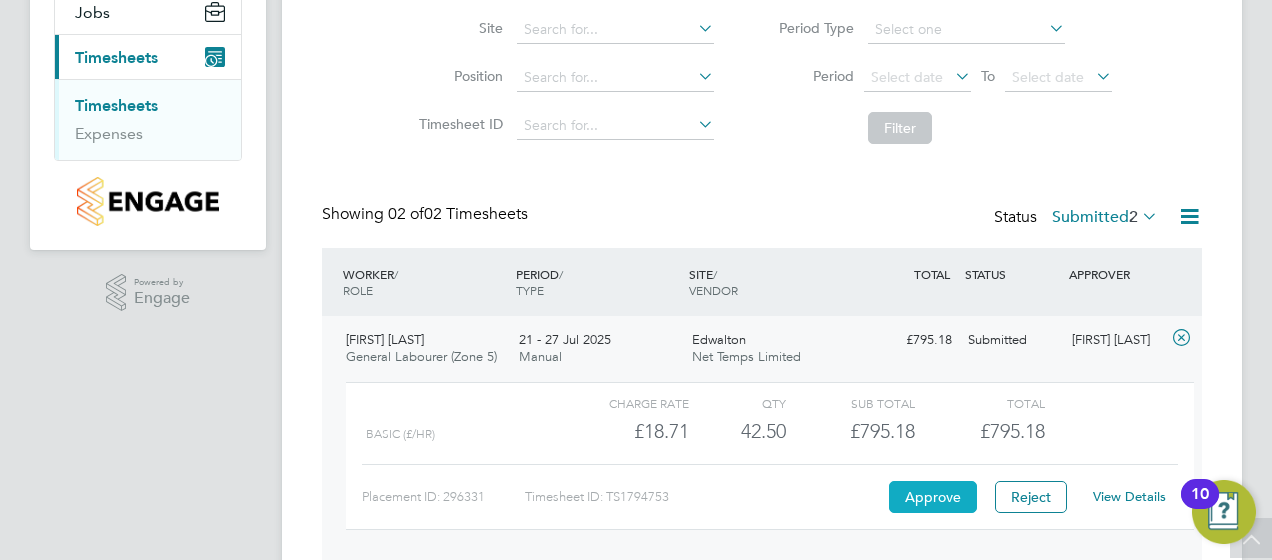 click on "Approve" 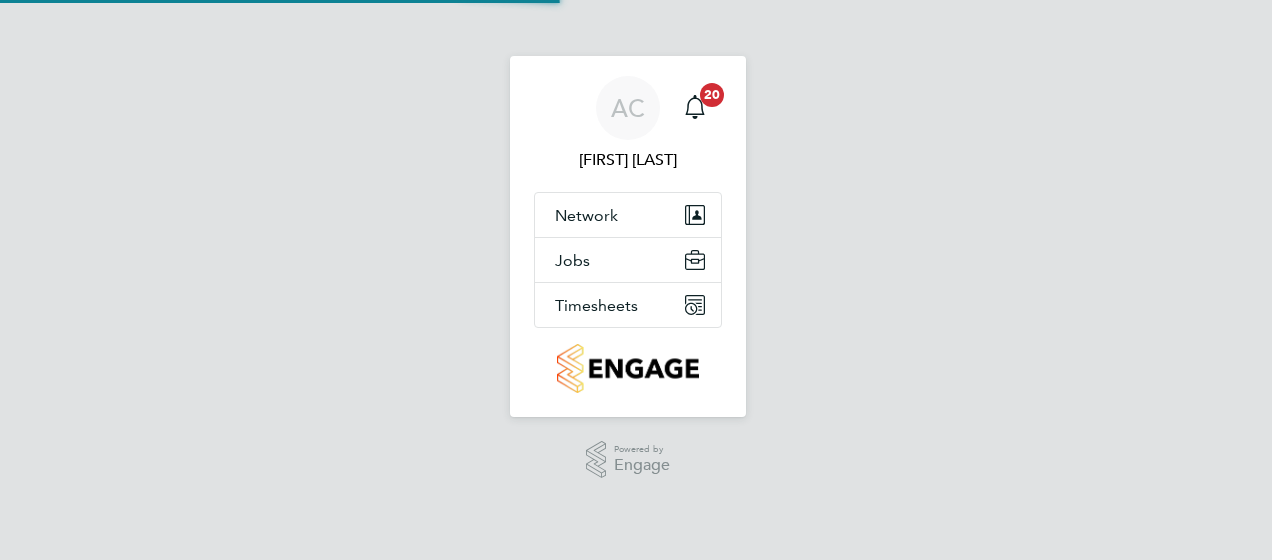 scroll, scrollTop: 0, scrollLeft: 0, axis: both 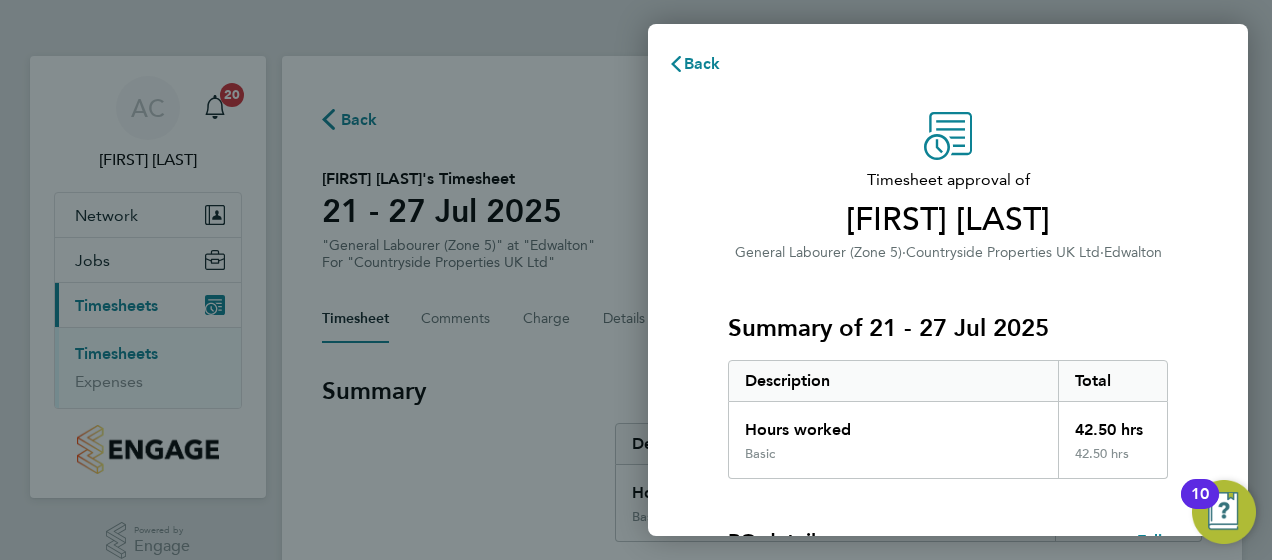 click on "Timesheet approval of   [FIRST] [LAST]   General Labourer (Zone 5)   ·   Countryside Properties UK Ltd   ·   Edwalton   Summary of 21 - 27 Jul 2025   Description   Total   Hours worked   42.50 hrs   Basic   42.50 hrs  PO details  Edit   PO number   NEDWA   Start date   02 Sep 2024   Finish date   10 Aug 2025   Please review all details before approving this timesheet.   Timesheets for this client cannot be approved without a PO.   Confirm Timesheet Approval" 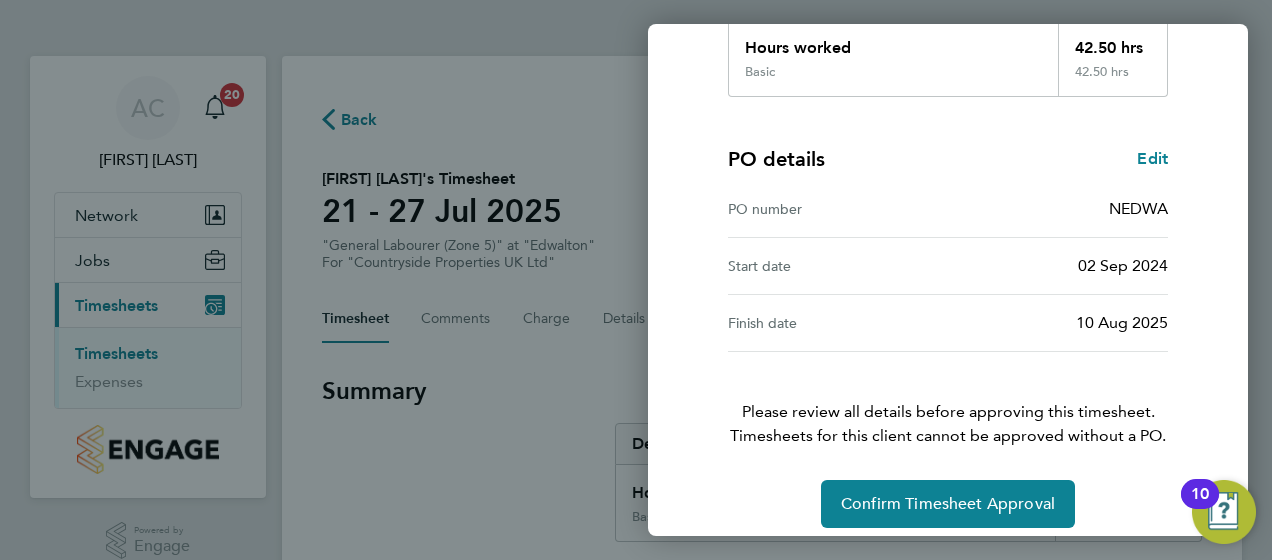 scroll, scrollTop: 396, scrollLeft: 0, axis: vertical 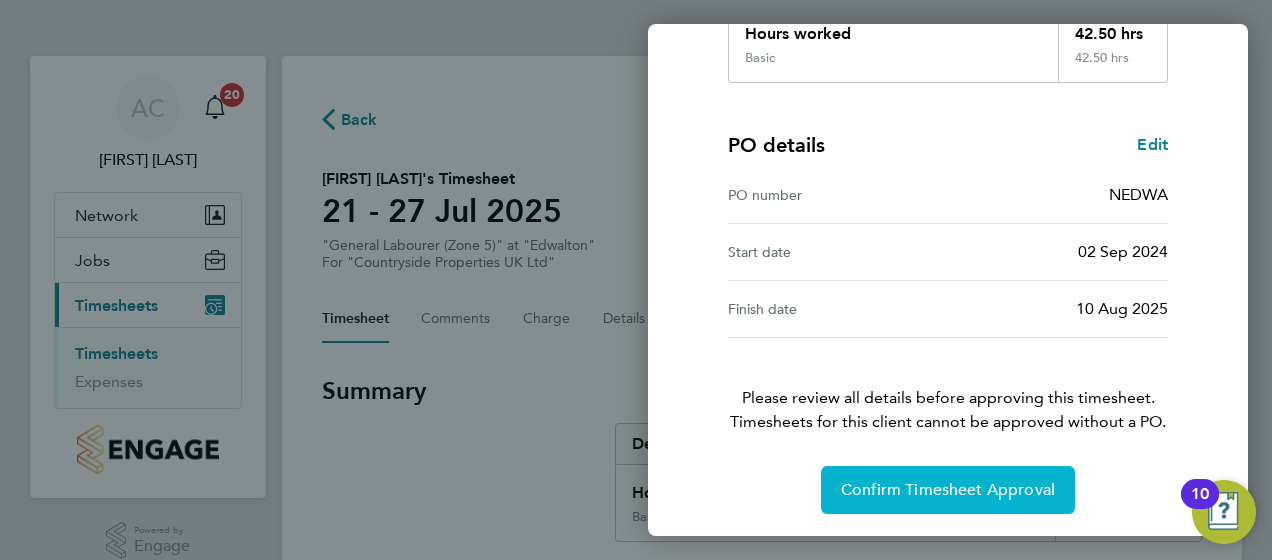 click on "Confirm Timesheet Approval" 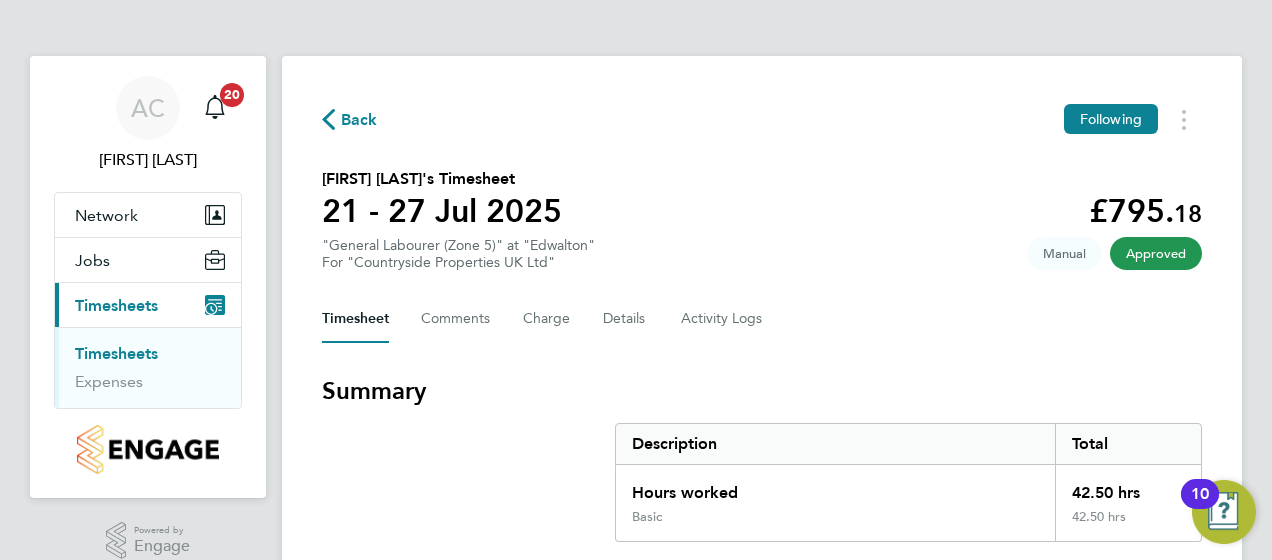click on "Timesheets" at bounding box center (116, 353) 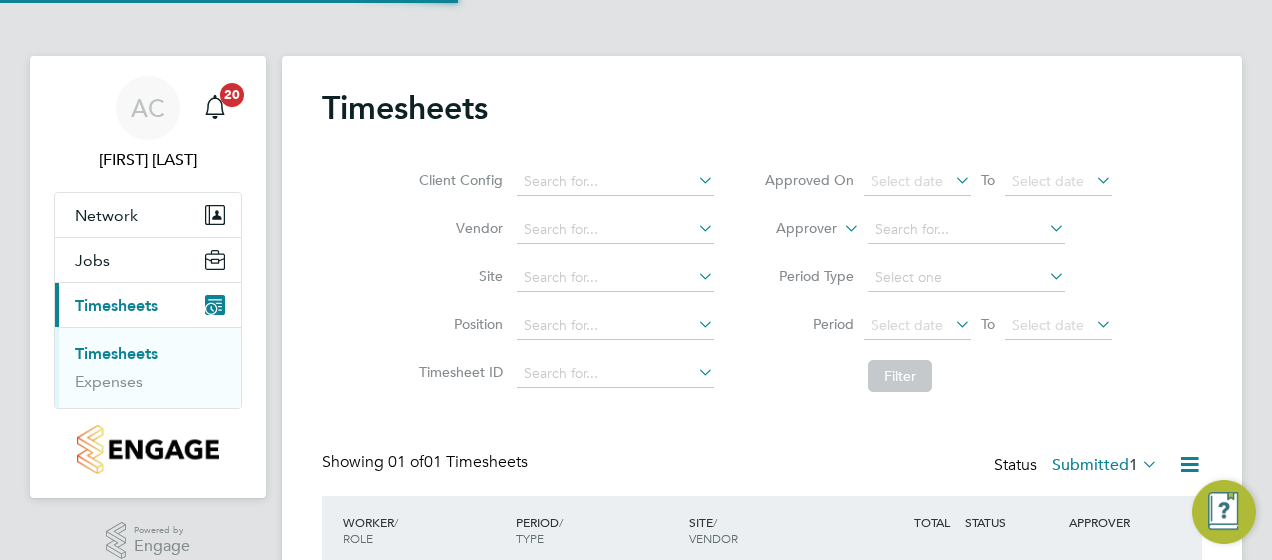 scroll, scrollTop: 10, scrollLeft: 10, axis: both 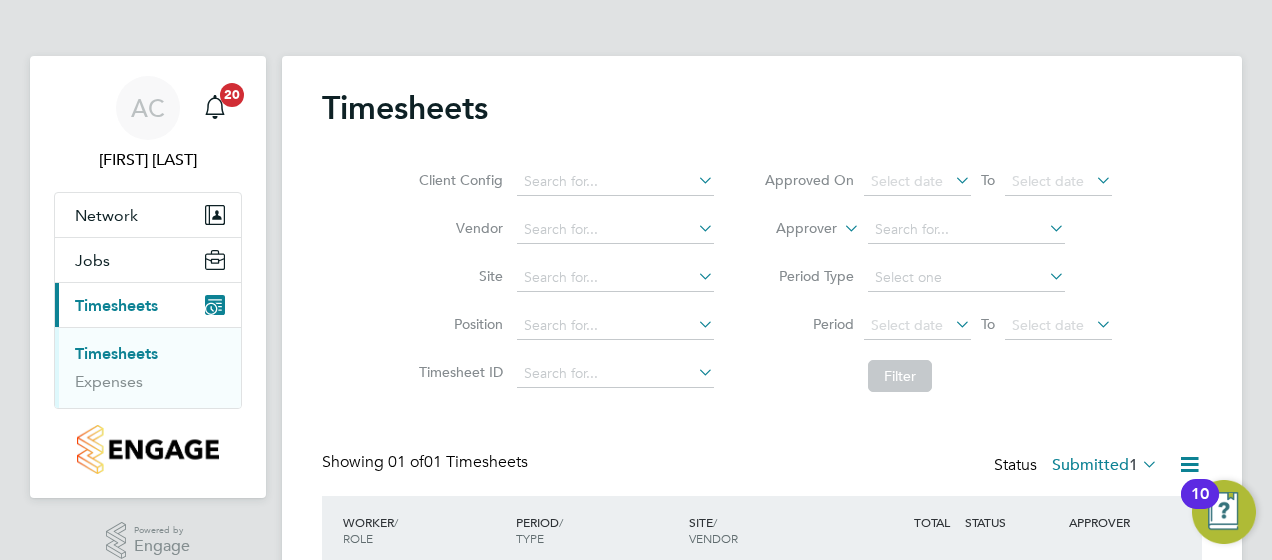 click on "Timesheets Client Config   Vendor   Site   Position   Timesheet ID   Approved On
Select date
To
Select date
Approver     Period Type   Period
Select date
To
Select date
Filter Showing   01 of  01 Timesheets Status  Submitted  1  WORKER  / ROLE WORKER  / PERIOD PERIOD  / TYPE SITE  / VENDOR TOTAL   TOTAL  / STATUS STATUS APPROVER Jarred Wright General Labourer (Zone 5)   28 Jul - 3 Aug 2025 28 Jul - 3 Aug 2025 Manual Edwalton Linsco Limited £795.18 Submitted Submitted Aurie Cox Show   more" 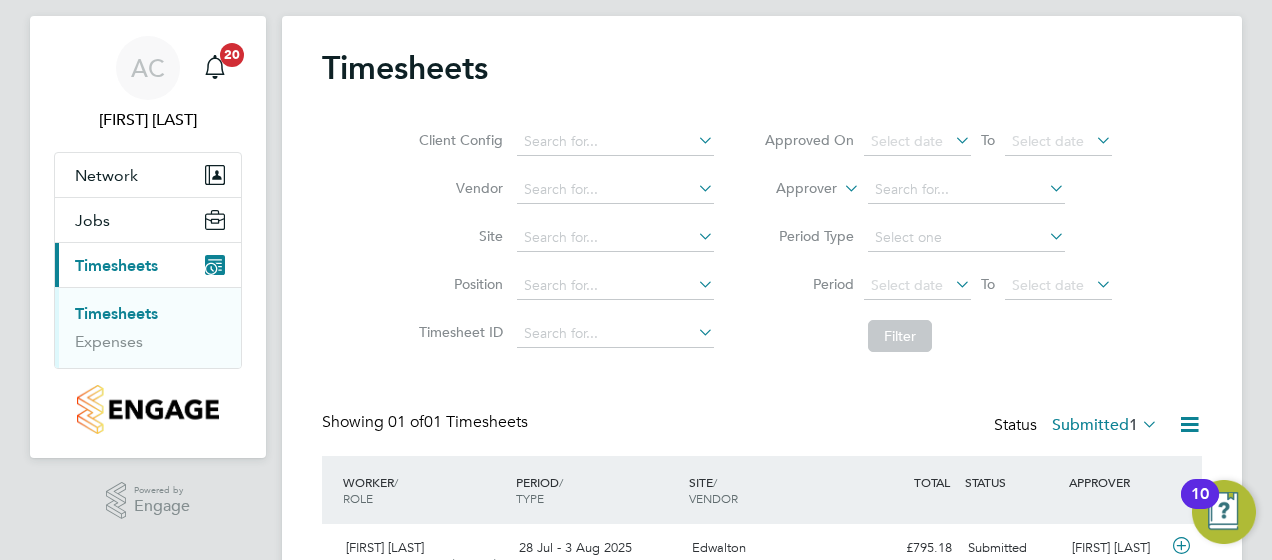 scroll, scrollTop: 142, scrollLeft: 0, axis: vertical 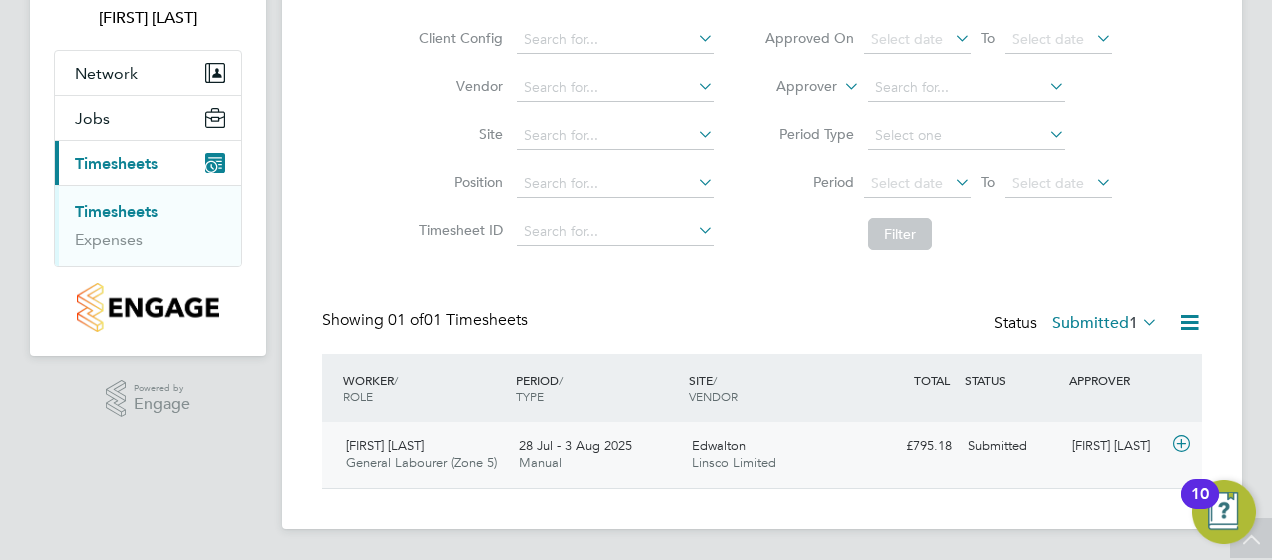 click on "Jarred Wright General Labourer (Zone 5)   28 Jul - 3 Aug 2025" 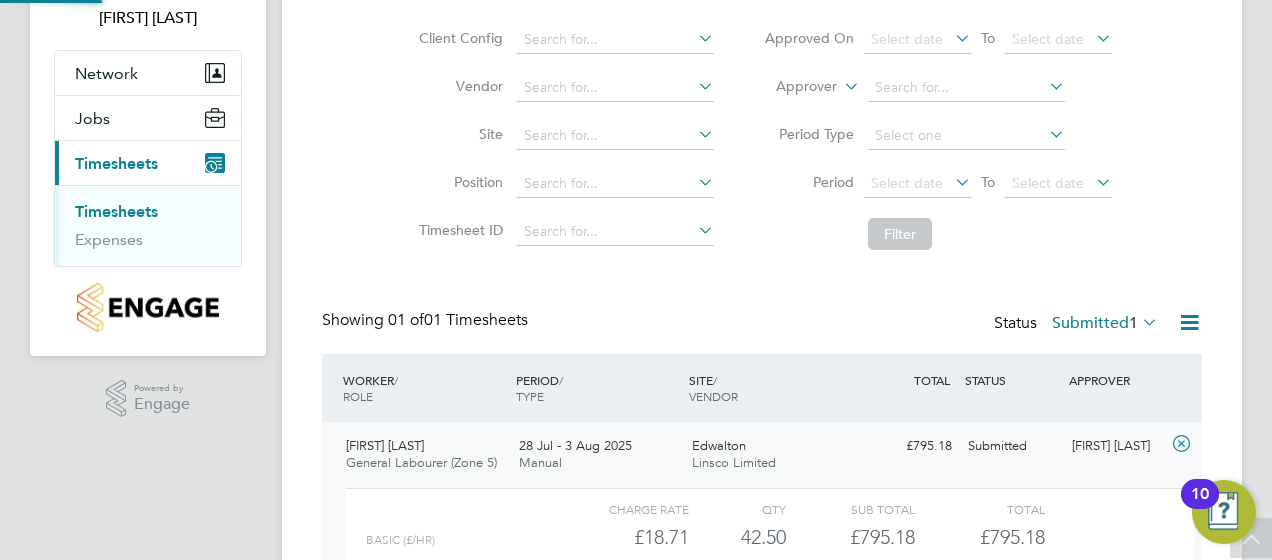 scroll, scrollTop: 10, scrollLeft: 10, axis: both 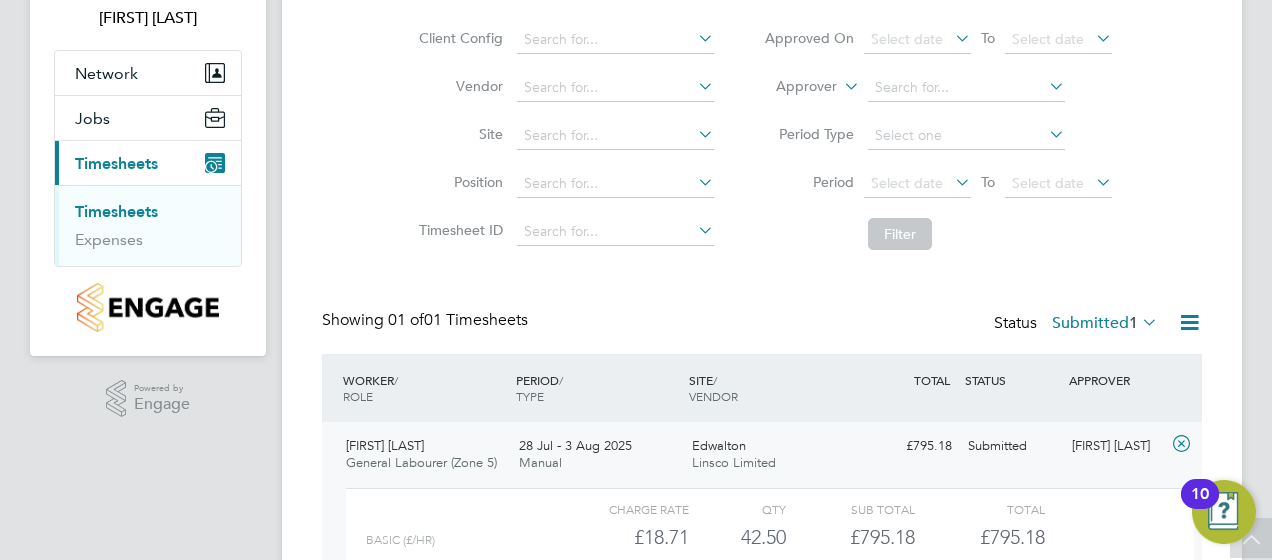 click on "Timesheets Client Config   Vendor   Site   Position   Timesheet ID   Approved On
Select date
To
Select date
Approver     Period Type   Period
Select date
To
Select date
Filter Showing   01 of  01 Timesheets Status  Submitted  1  WORKER  / ROLE WORKER  / PERIOD PERIOD  / TYPE SITE  / VENDOR TOTAL   TOTAL  / STATUS STATUS APPROVER Jarred Wright General Labourer (Zone 5)   28 Jul - 3 Aug 2025 28 Jul - 3 Aug 2025 Manual Edwalton Linsco Limited £795.18 Submitted Submitted Aurie Cox   Charge rate QTY Sub Total Total Basic (£/HR)     £18.71 42.5 42.50 43 £795.18 £795.18 Placement ID: 298803 Timesheet ID: TS1794701 Approve Reject View Details Show   more" 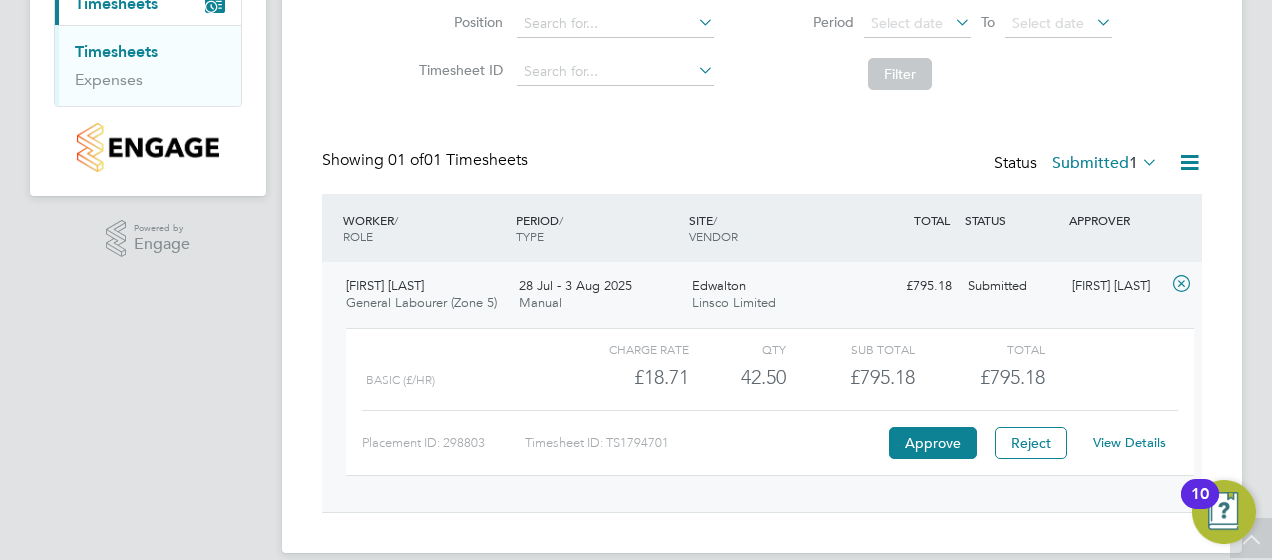 scroll, scrollTop: 325, scrollLeft: 0, axis: vertical 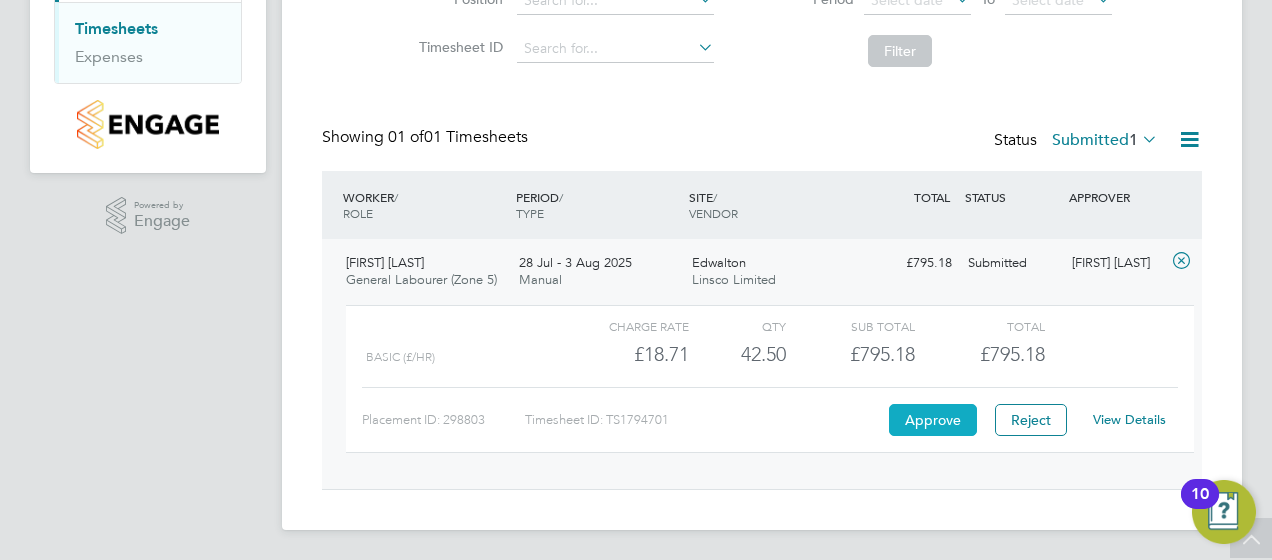 click on "Approve" 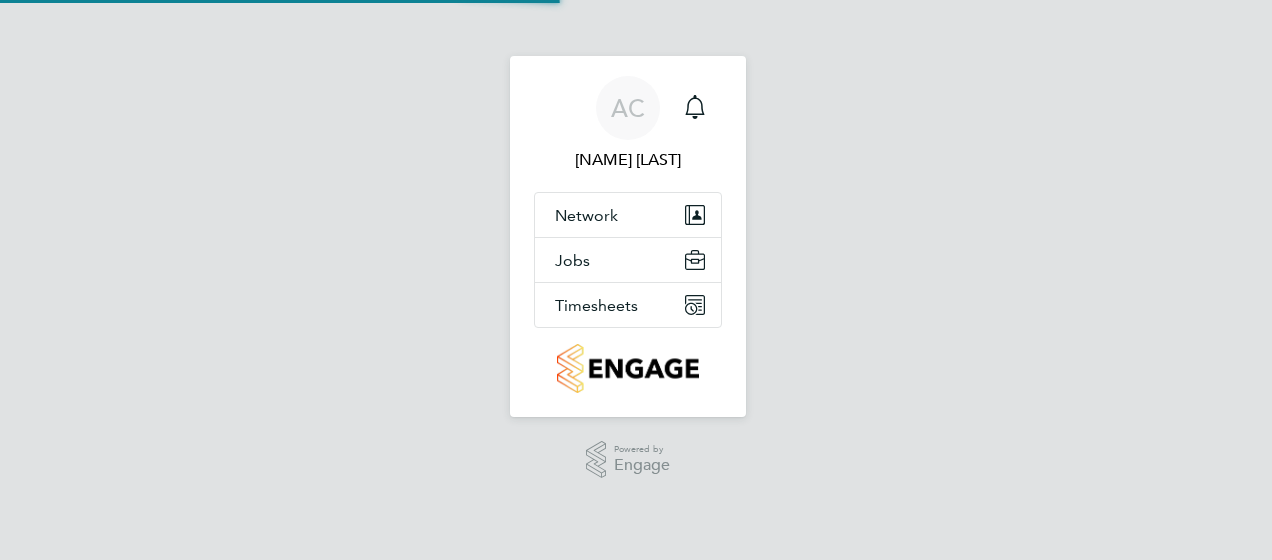 scroll, scrollTop: 0, scrollLeft: 0, axis: both 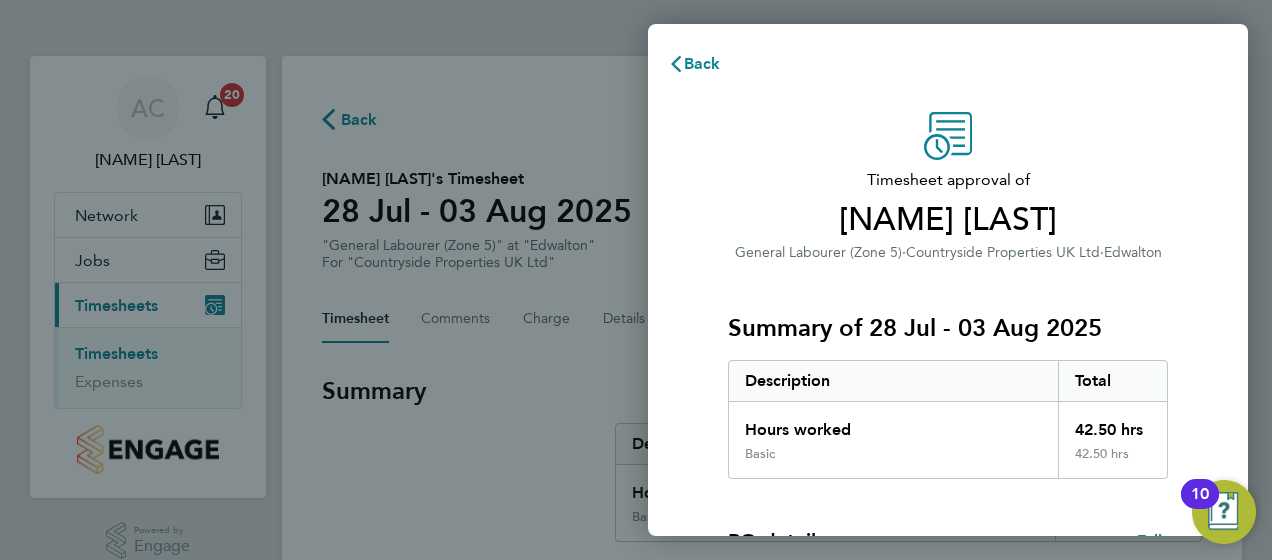 click on "Timesheet approval of   [NAME] [LAST]   General Labourer (Zone 5)   ·   Countryside Properties UK Ltd   ·   Edwalton   Summary of 28 Jul - 03 Aug 2025   Description   Total   Hours worked   42.50 hrs   Basic   42.50 hrs  PO details  Edit   PO number   NEDWA   Start date   02 Sep 2024   Finish date   10 Aug 2025   Please review all details before approving this timesheet.   Timesheets for this client cannot be approved without a PO.   Confirm Timesheet Approval" 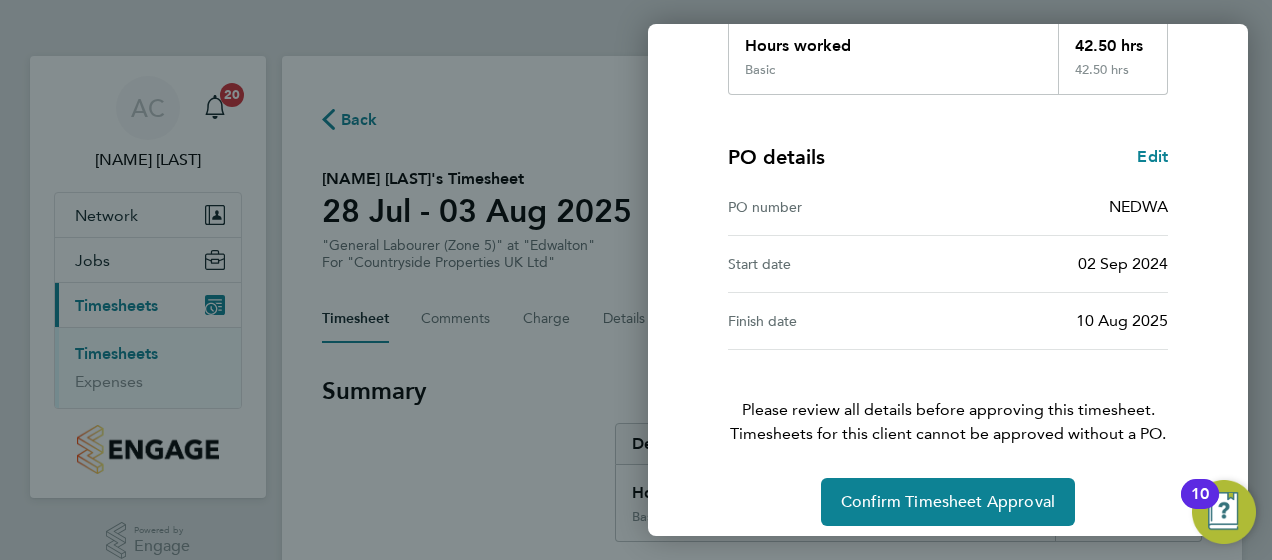 scroll, scrollTop: 396, scrollLeft: 0, axis: vertical 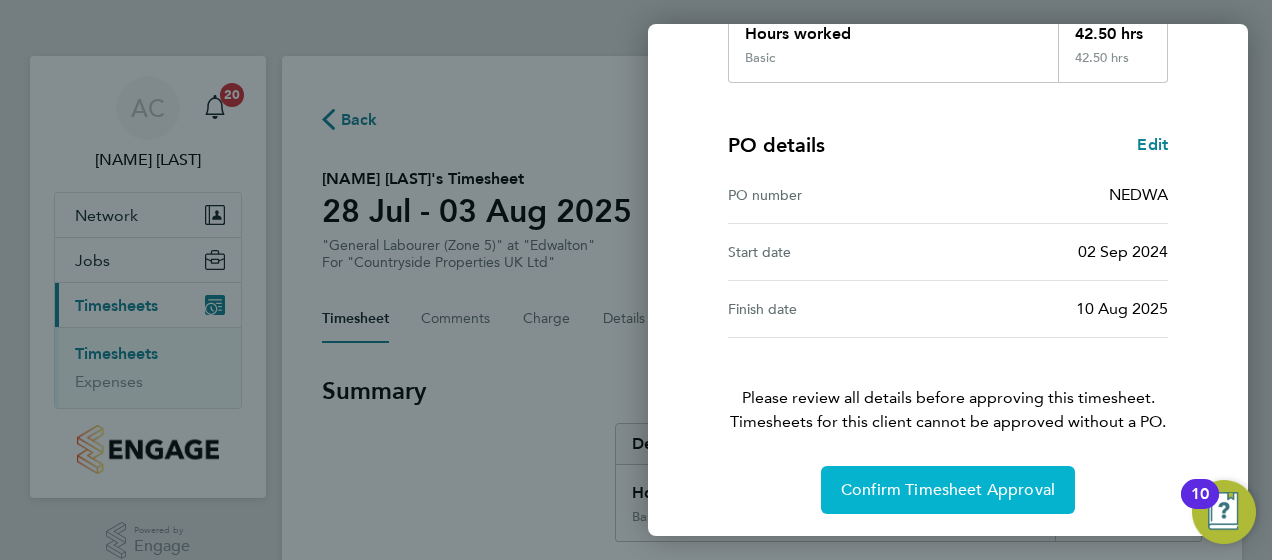 click on "Confirm Timesheet Approval" 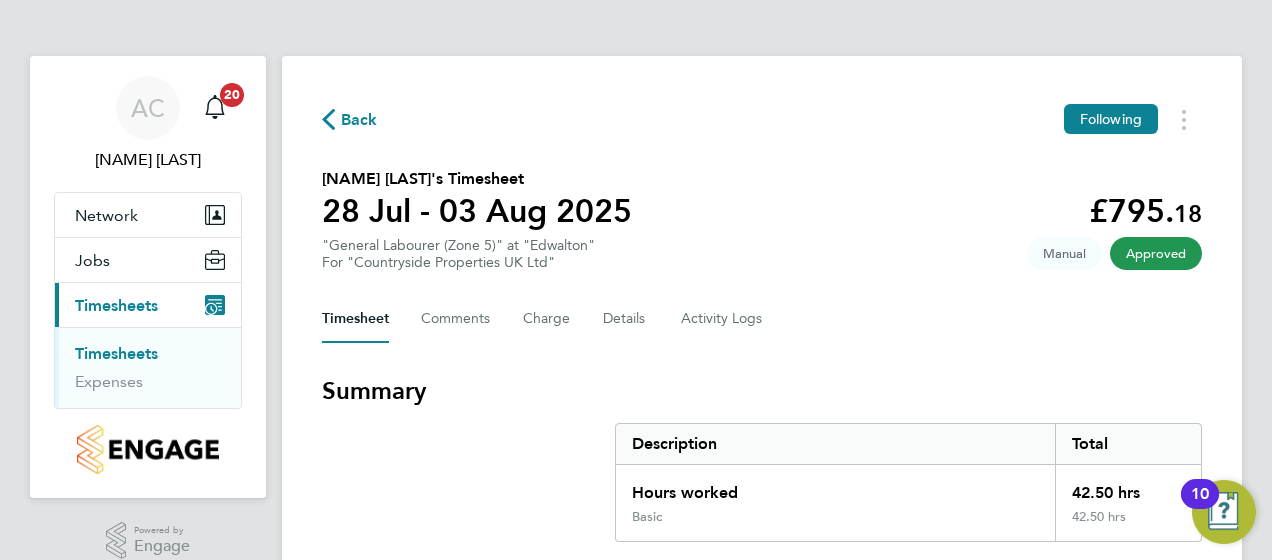 click on "Back  Following
[NAME] [LAST]'s Timesheet   28 Jul - 03 Aug 2025   £795. 18  "General Labourer (Zone 5)" at "Edwalton"  For "Countryside Properties UK Ltd"  Approved   Manual   Timesheet   Comments   Charge   Details   Activity Logs   Summary   Description   Total   Hours worked   42.50 hrs   Basic   42.50 hrs   Time Worked   Mon 28 Jul   07:30 to 16:30   |   30 min   8.50 hrs   |   Basic   (£18.71) =   £159.03   View   Tue 29 Jul   07:30 to 16:30   |   30 min   8.50 hrs   |   Basic   (£18.71) =   £159.03   View   Wed 30 Jul   07:30 to 16:30   |   30 min   8.50 hrs   |   Basic   (£18.71) =   £159.03   View   Thu 31 Jul   07:30 to 16:30   |   30 min   8.50 hrs   |   Basic   (£18.71) =   £159.03   View   Fri 01 Aug   07:30 to 16:30   |   30 min   8.50 hrs   |   Basic   (£18.71) =   £159.03   View   Sat 02 Aug   –   Sun 03 Aug   –" 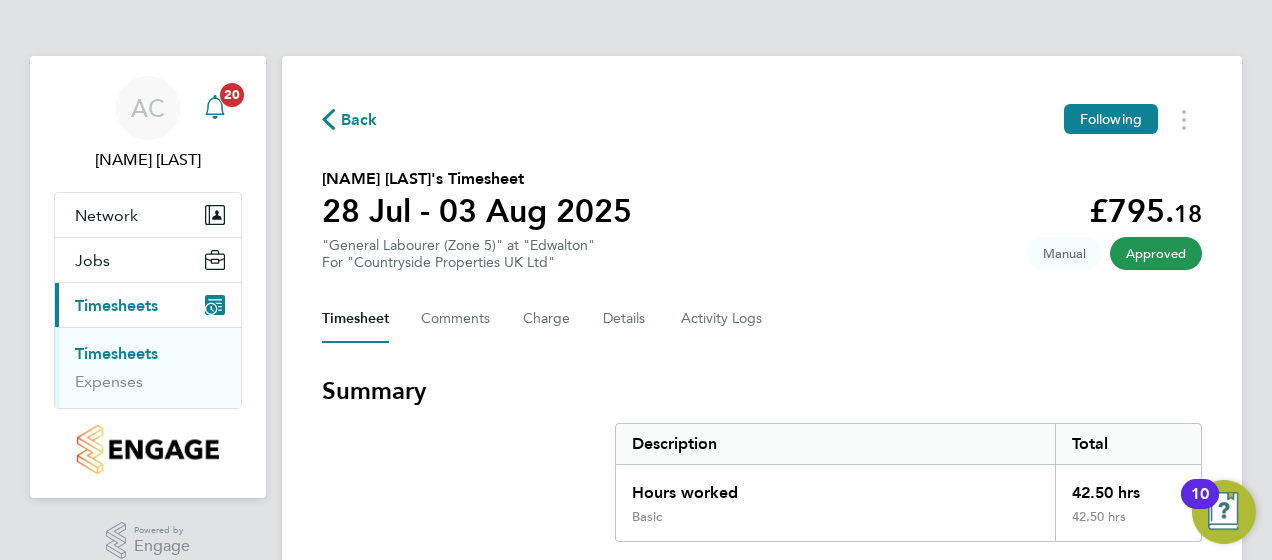 click 